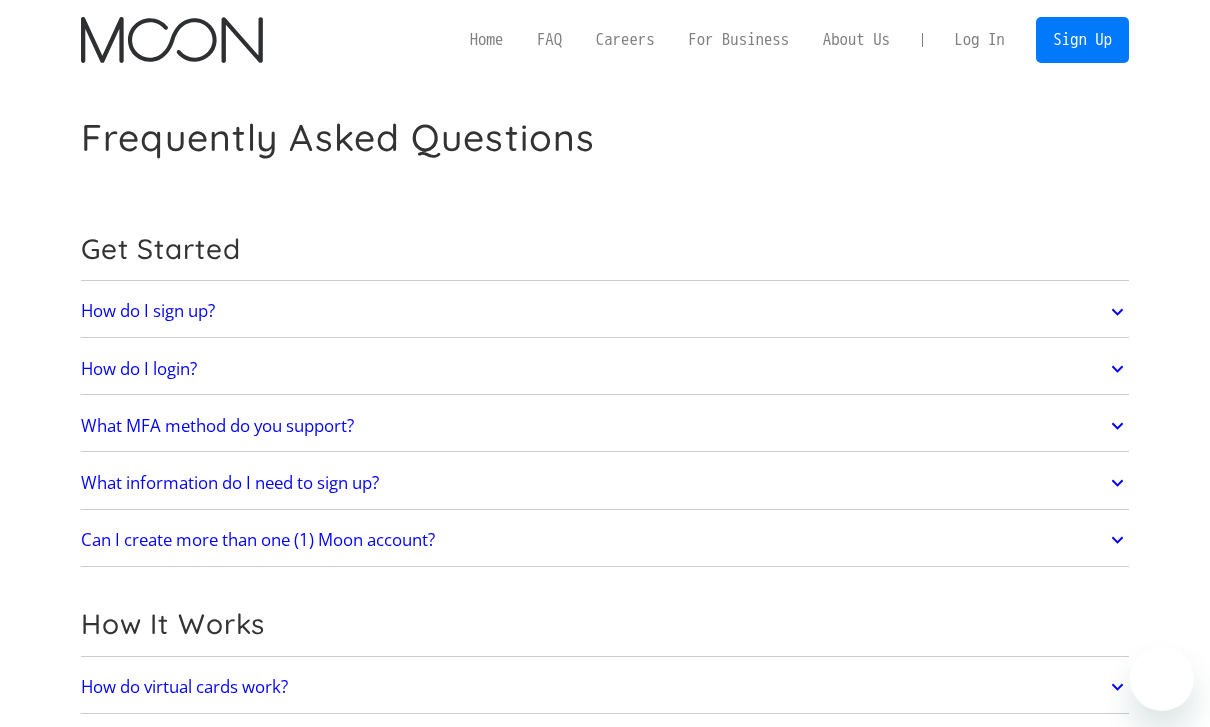 scroll, scrollTop: 0, scrollLeft: 0, axis: both 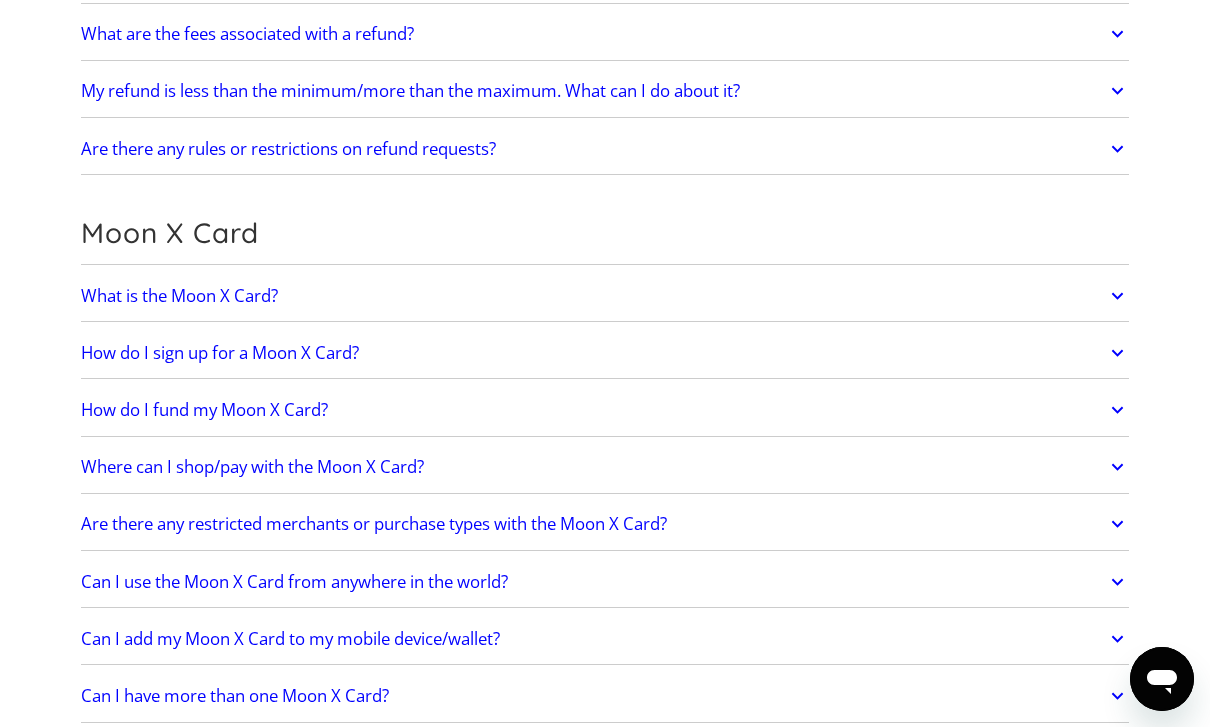 click on "How do I fund my Moon X Card?" at bounding box center (204, 410) 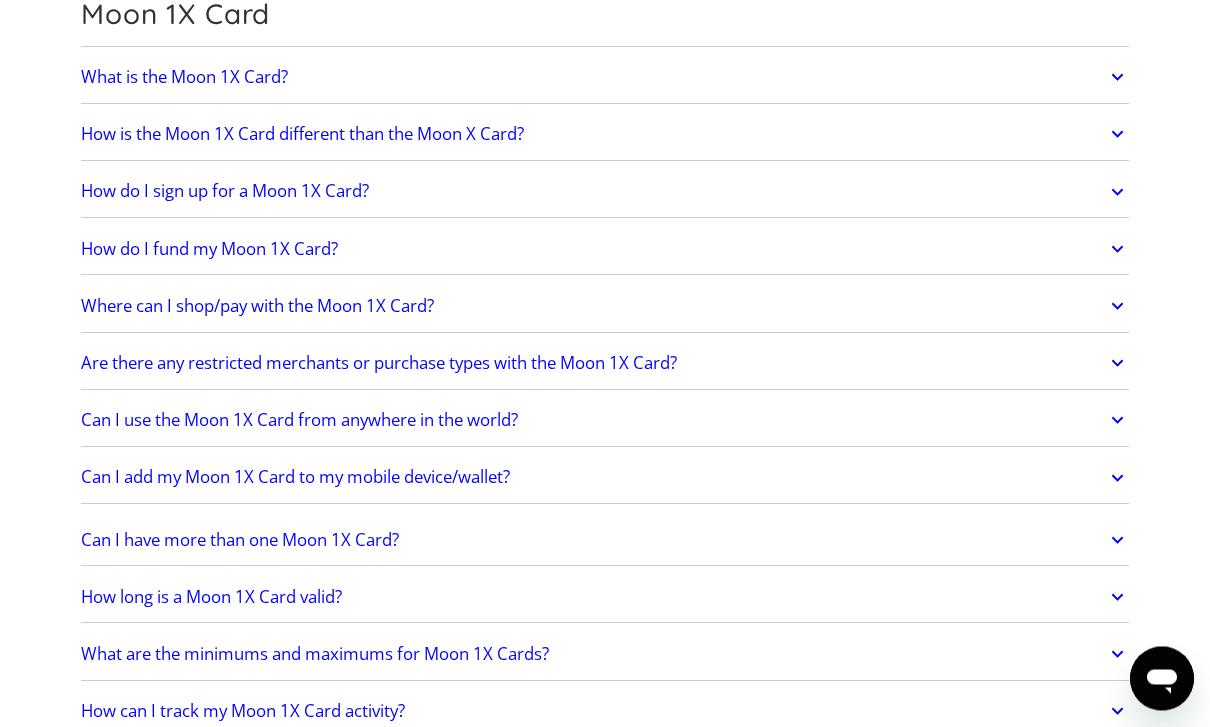 scroll, scrollTop: 2469, scrollLeft: 0, axis: vertical 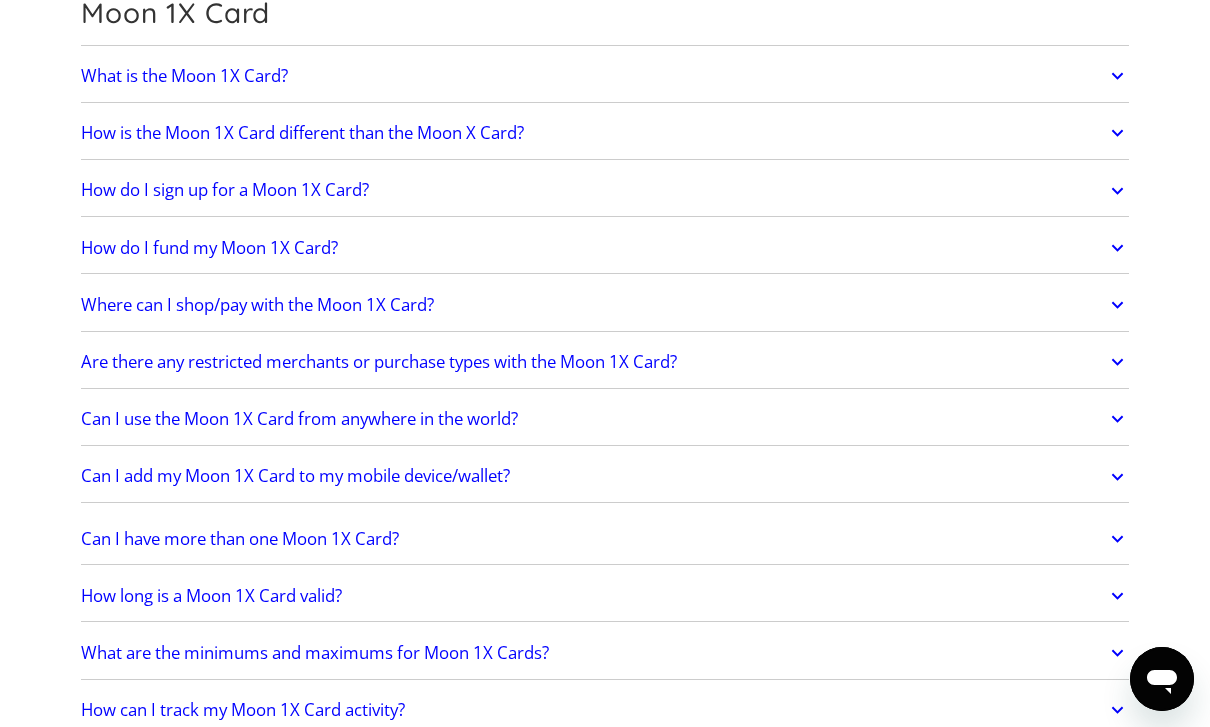 click on "How do I fund my Moon 1X Card?" at bounding box center [204, -777] 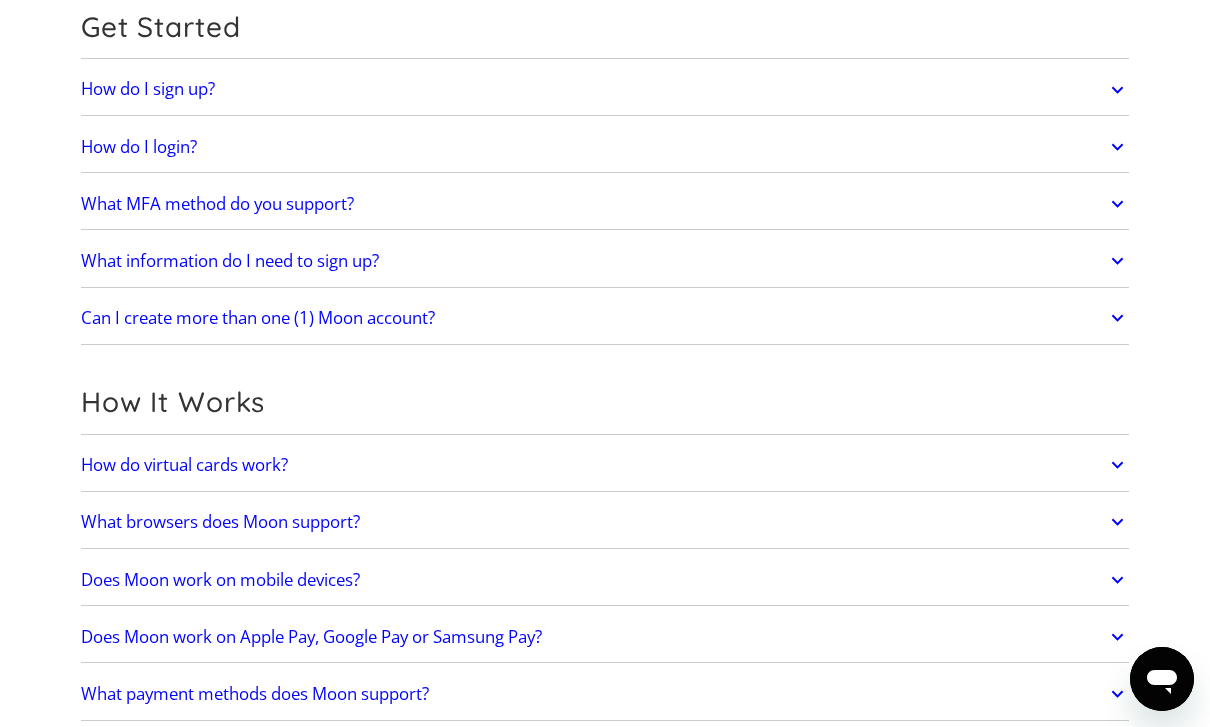 scroll, scrollTop: 0, scrollLeft: 0, axis: both 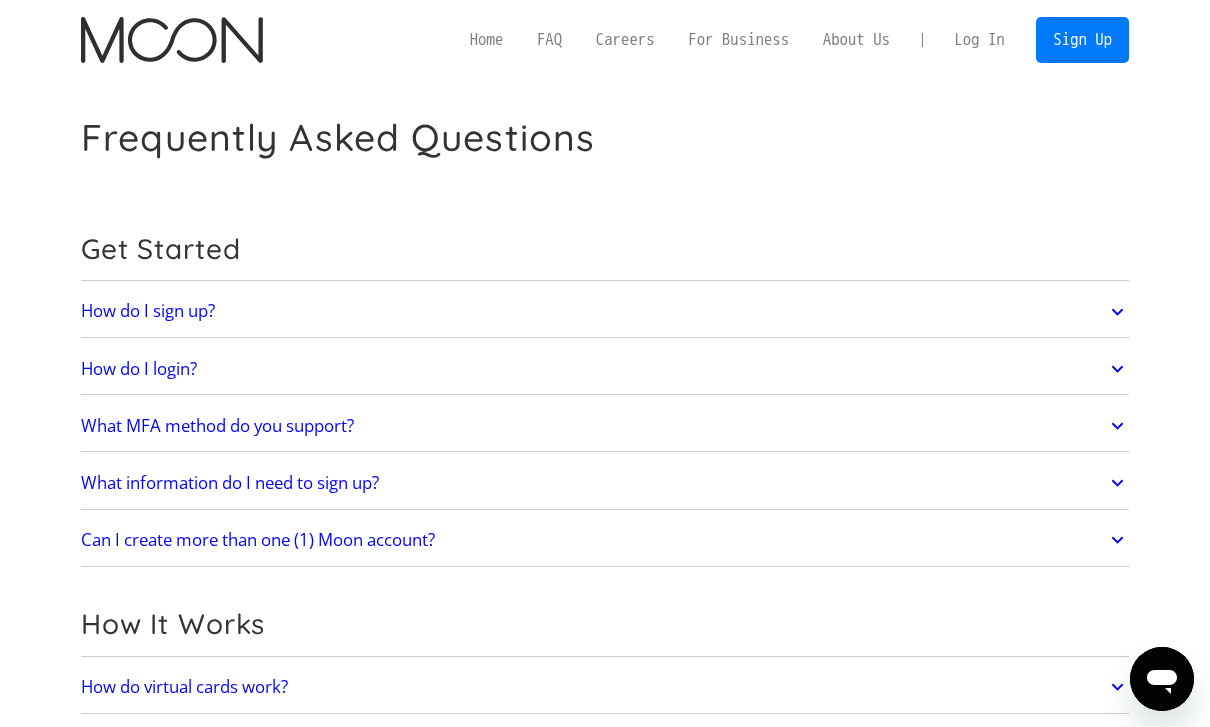 click on "Log In" at bounding box center [979, 40] 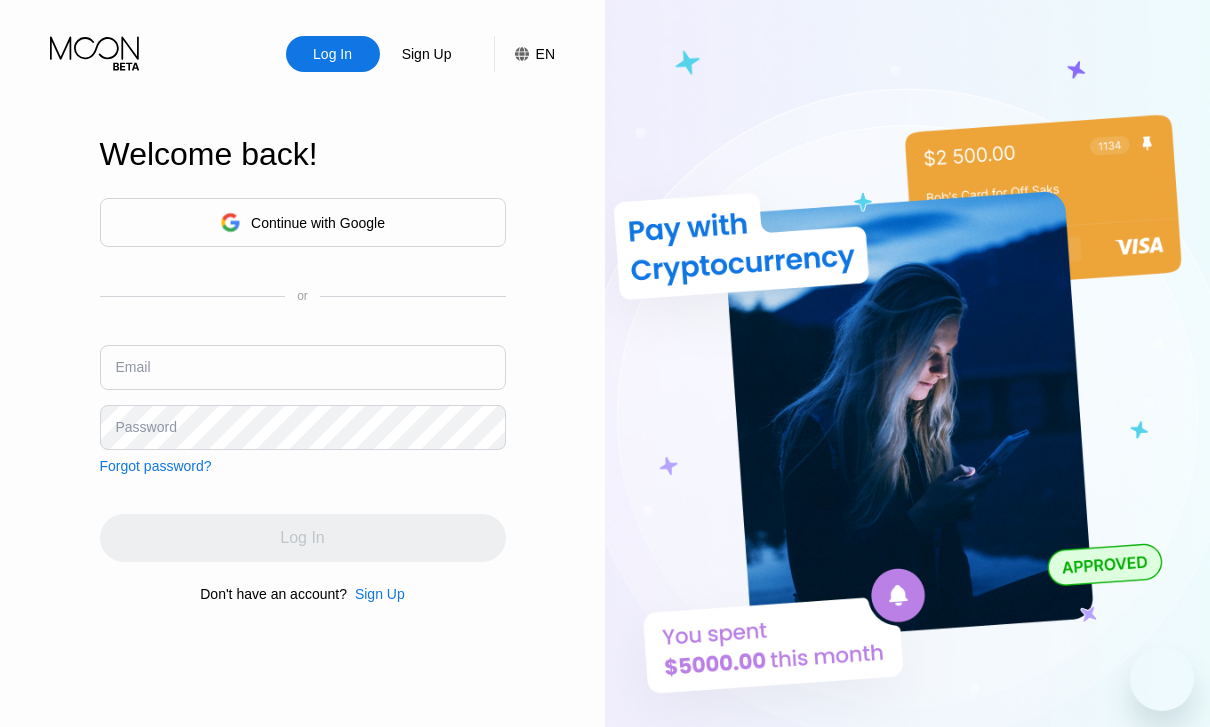 scroll, scrollTop: 0, scrollLeft: 0, axis: both 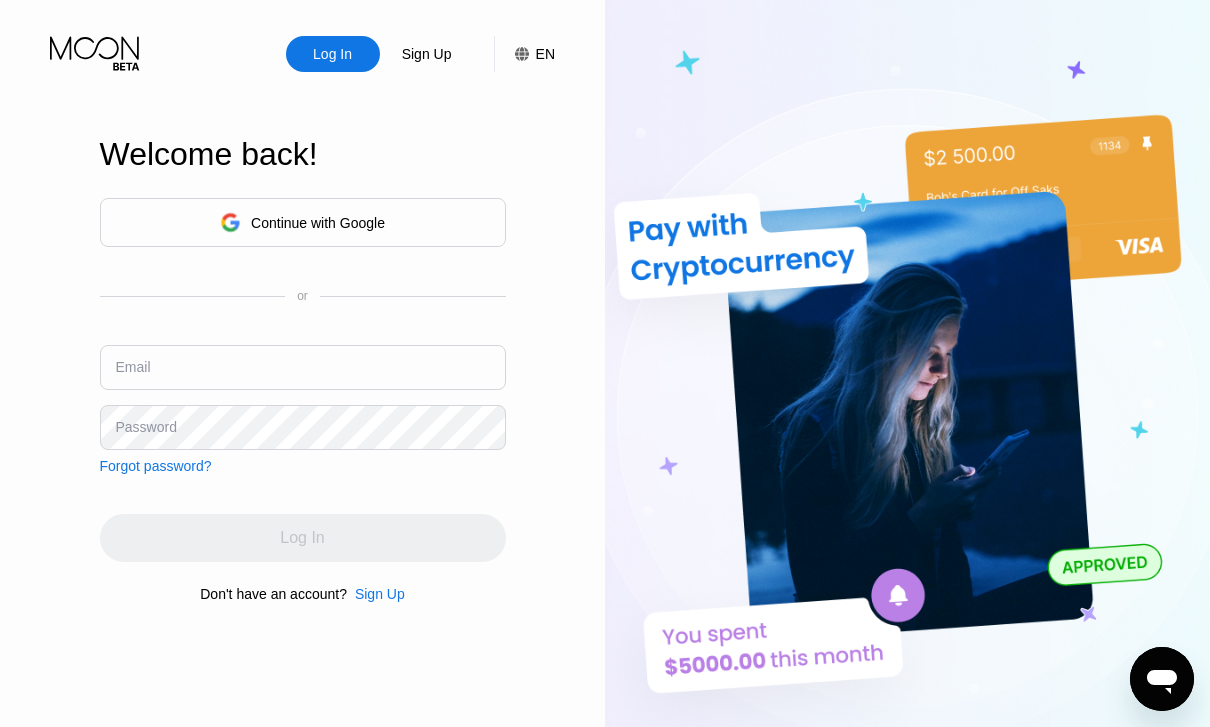 click at bounding box center (303, 367) 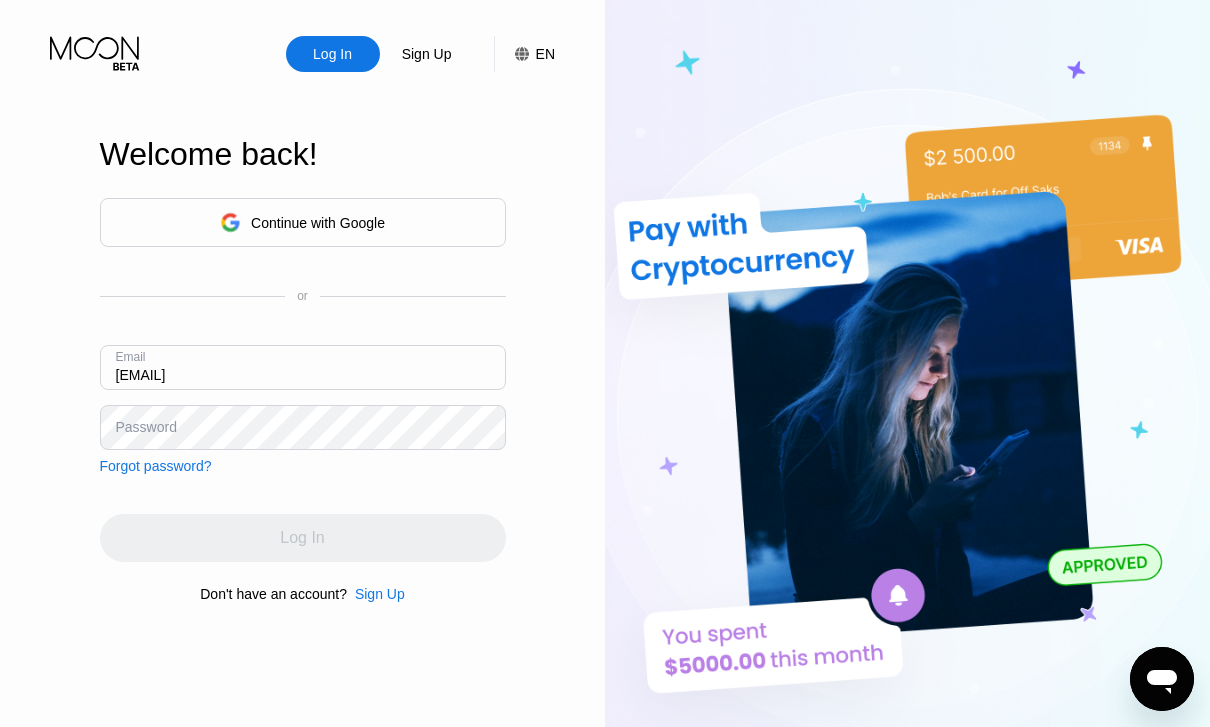 type on "Mark@lucovsky.com" 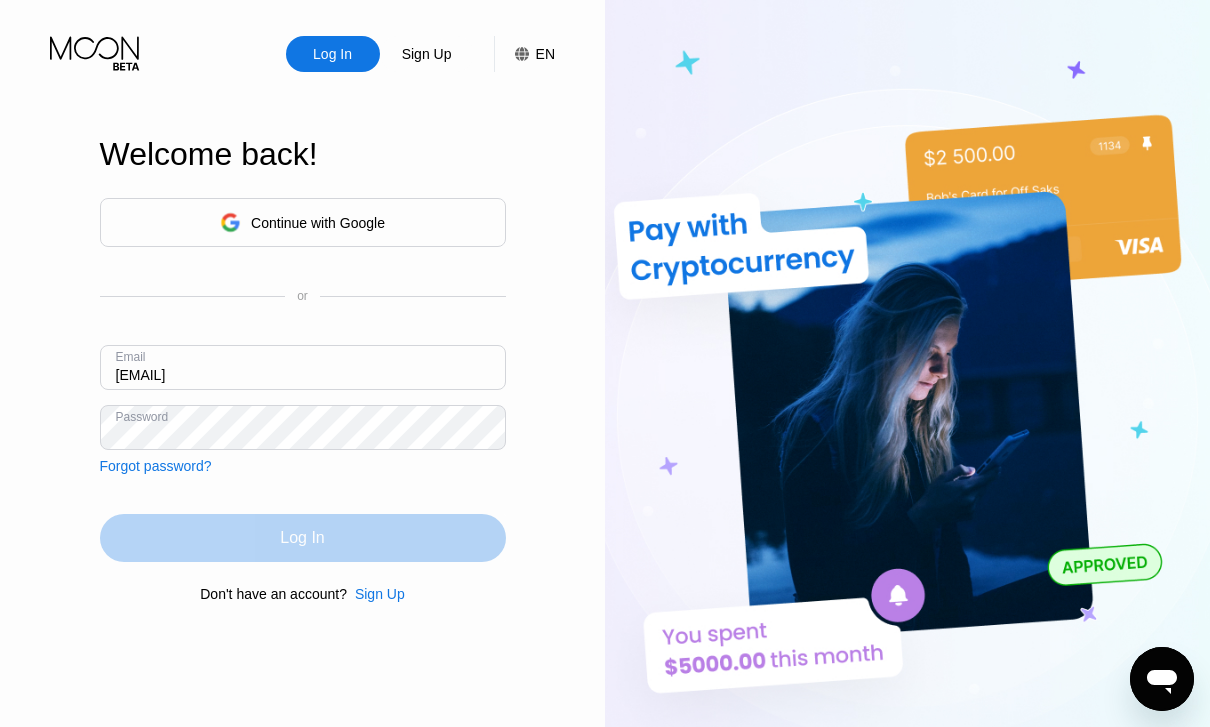 click on "Log In" at bounding box center [303, 538] 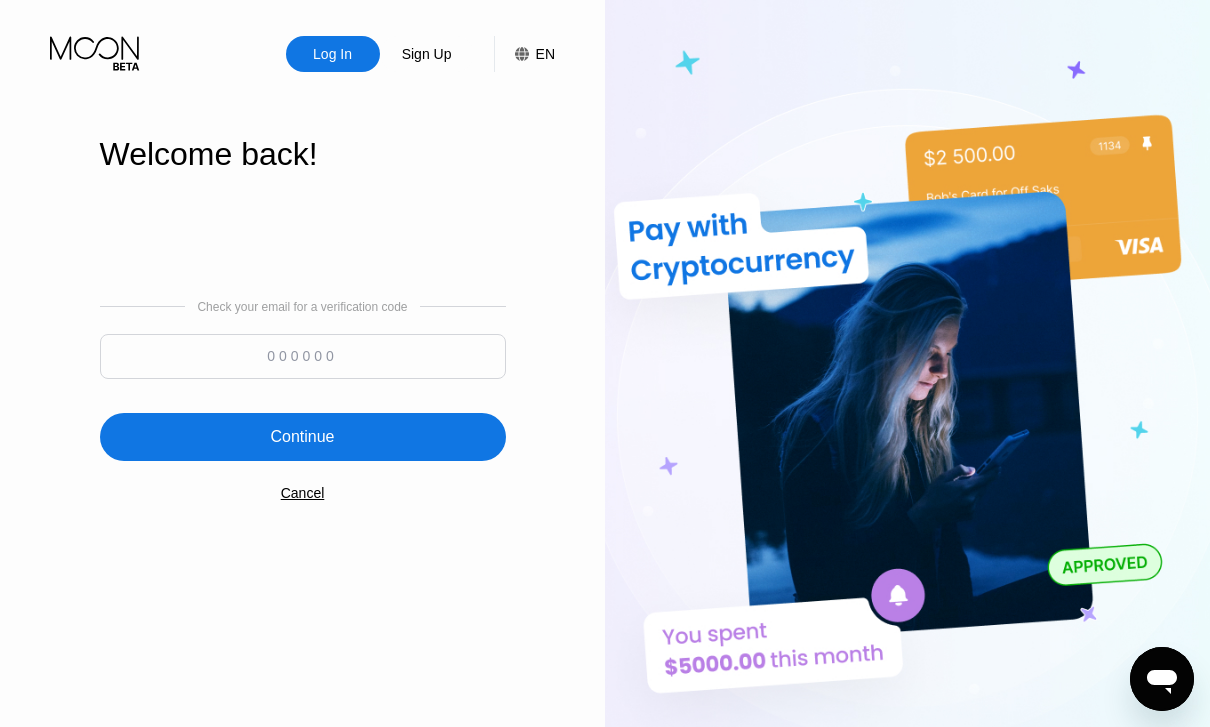 click at bounding box center [303, 356] 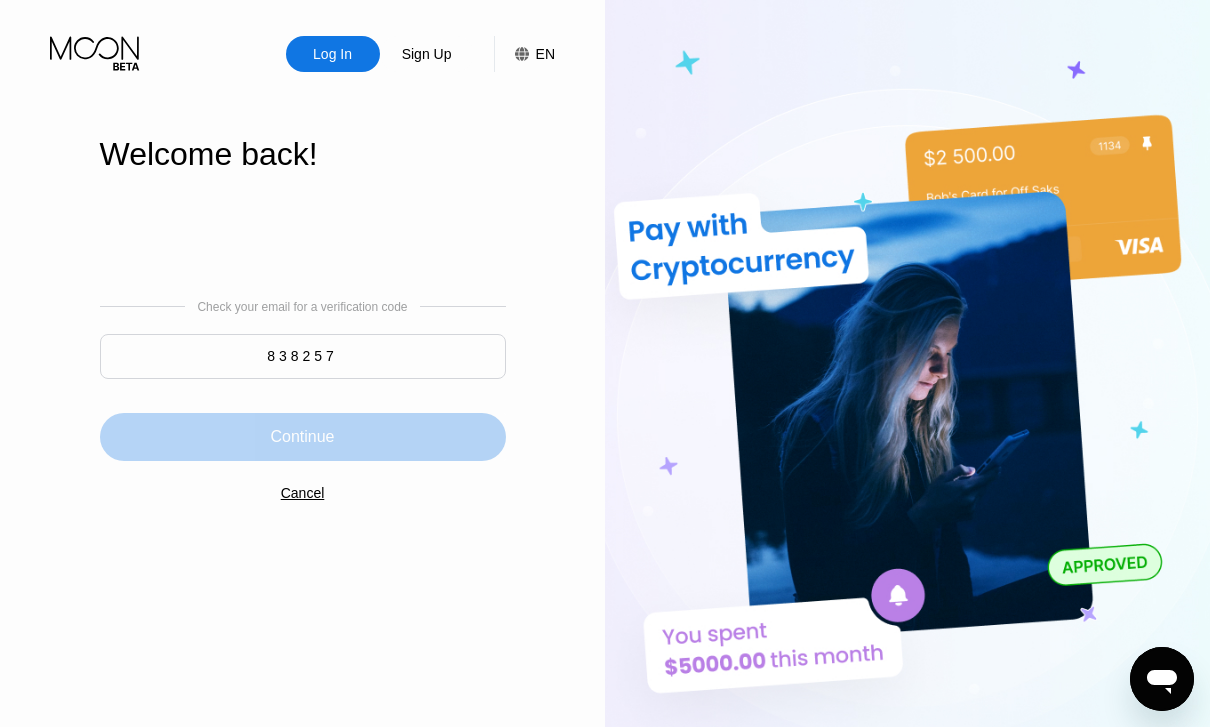 type on "838257" 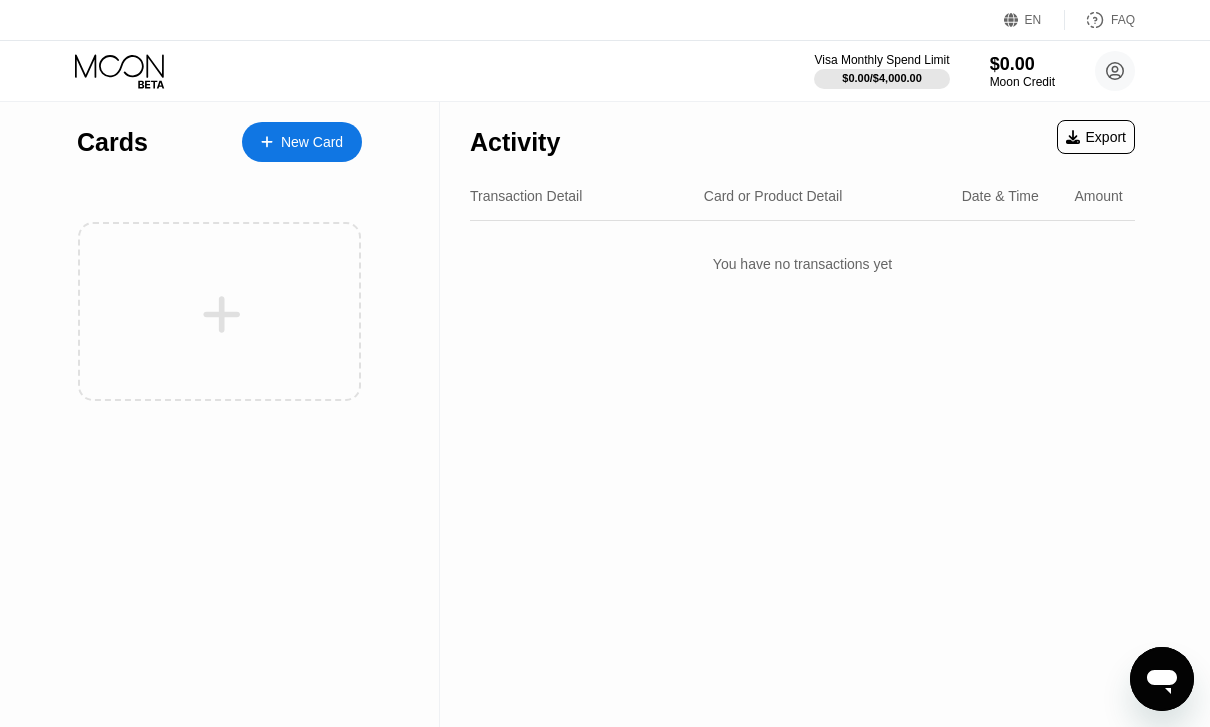 click on "New Card" at bounding box center [312, 142] 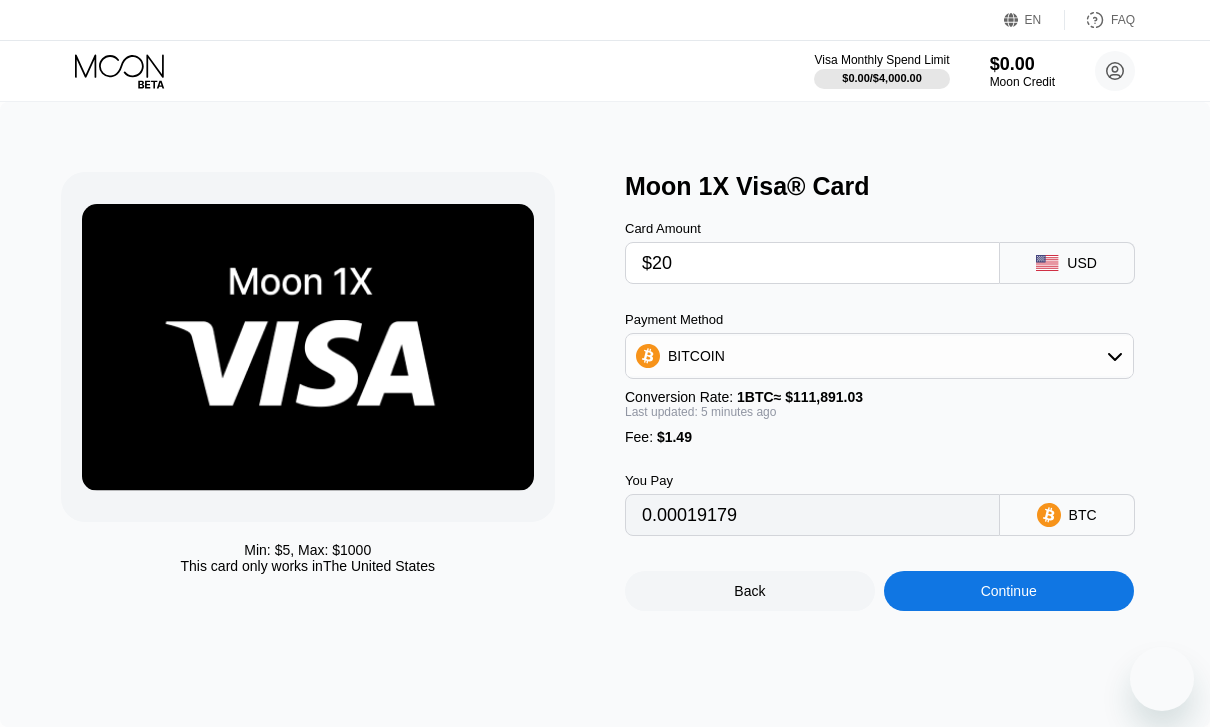 scroll, scrollTop: 0, scrollLeft: 0, axis: both 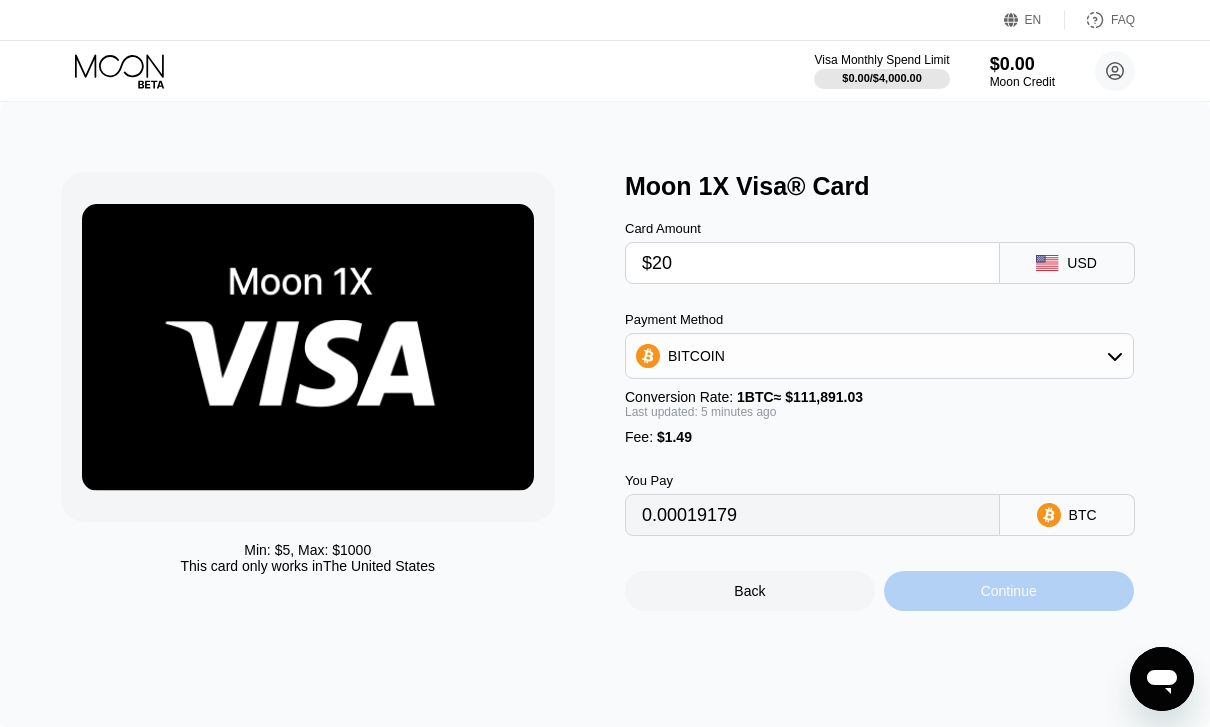 click on "Continue" at bounding box center [1009, 591] 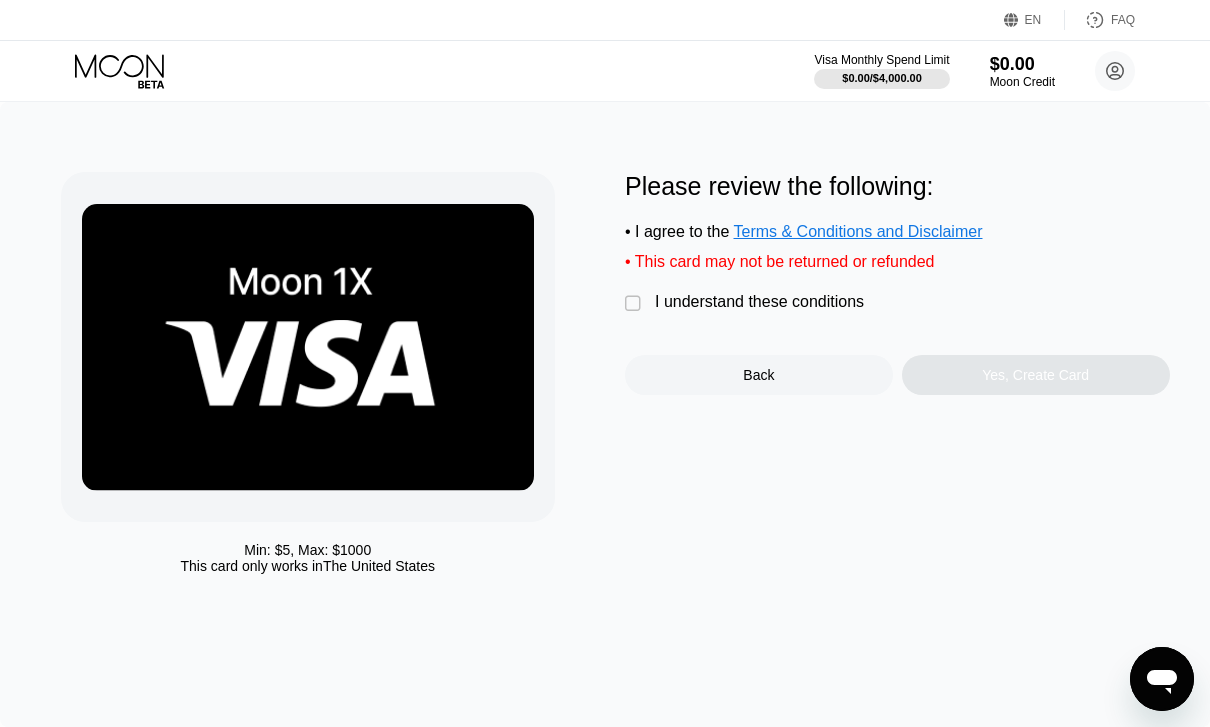 click on " I understand these conditions" at bounding box center [749, 303] 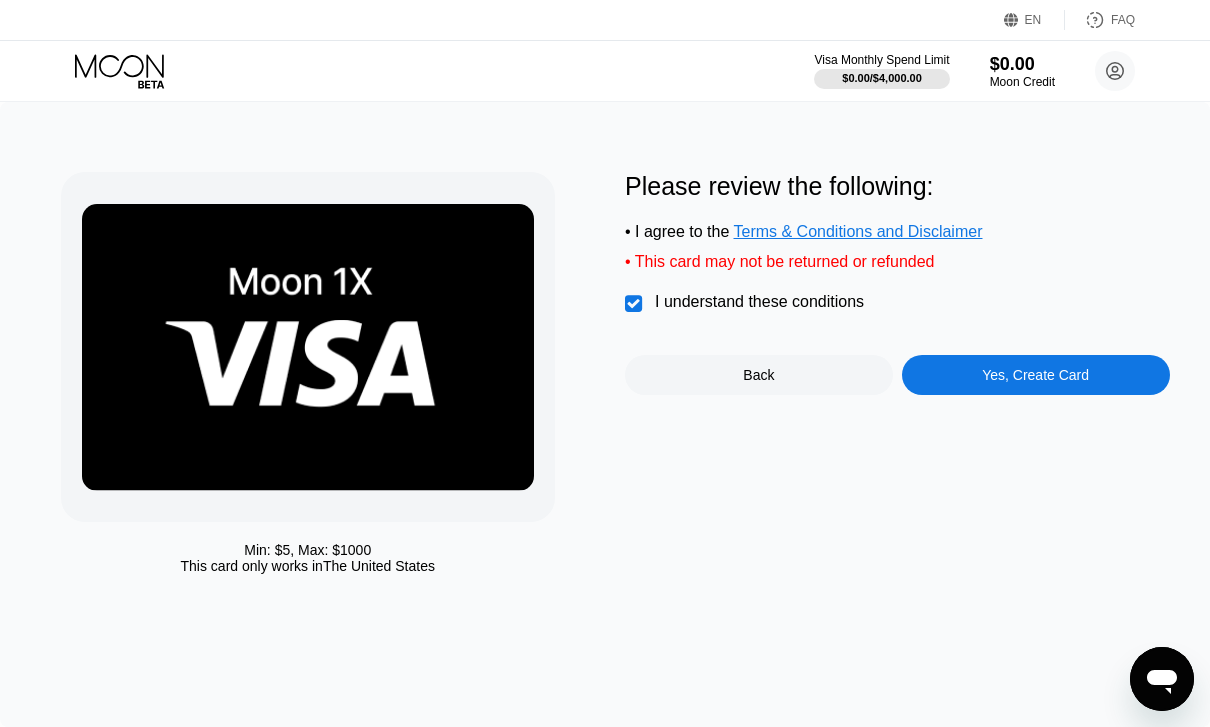 click on "Yes, Create Card" at bounding box center [1035, 375] 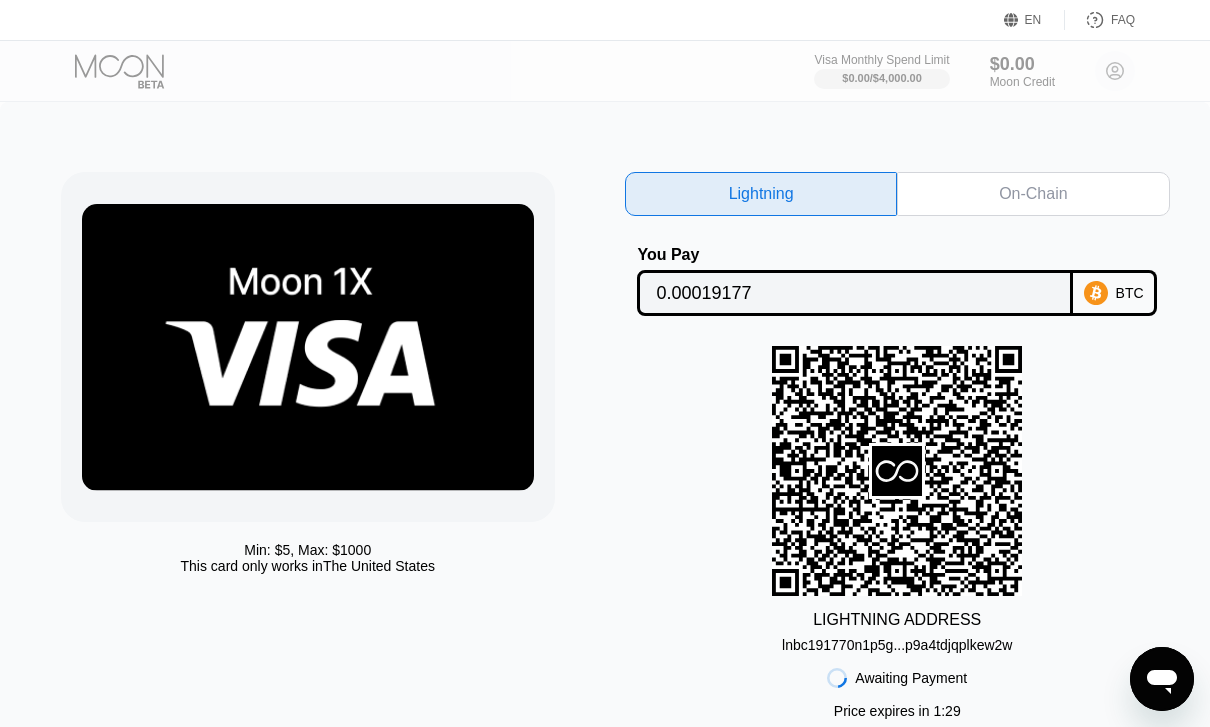 scroll, scrollTop: 0, scrollLeft: 0, axis: both 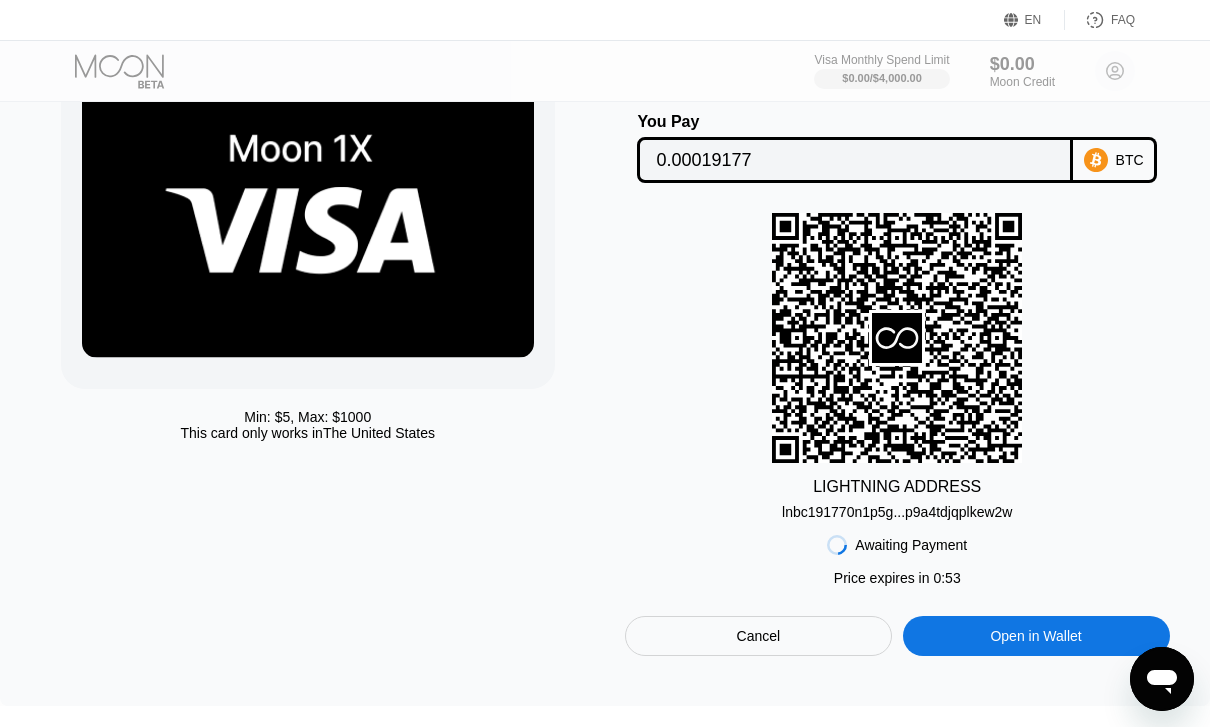 click on "Cancel" at bounding box center (759, 636) 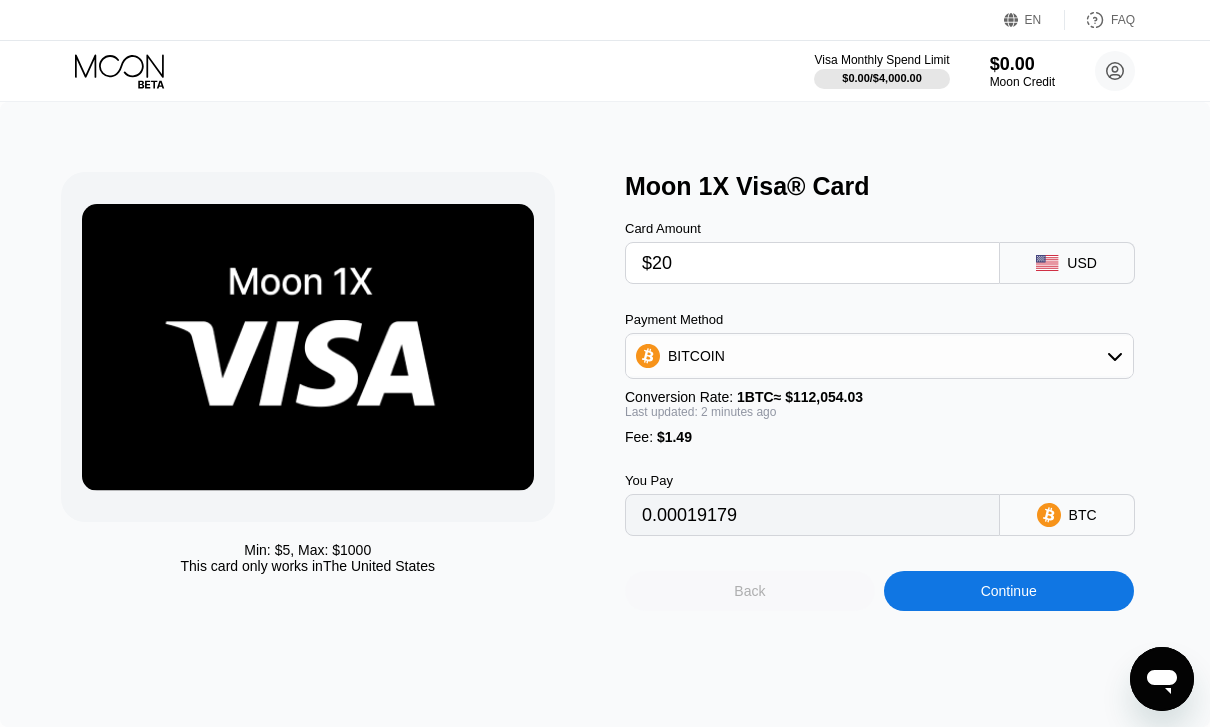 click on "Back" at bounding box center [750, 591] 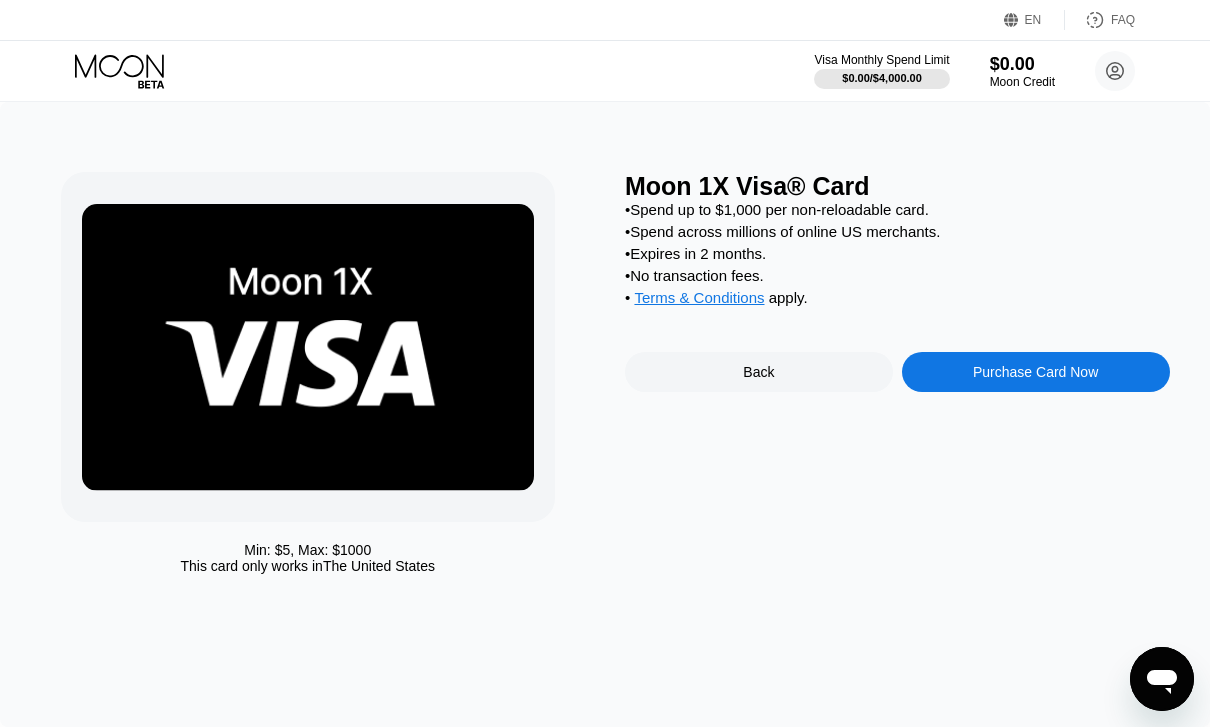 click on "Back" at bounding box center [758, 372] 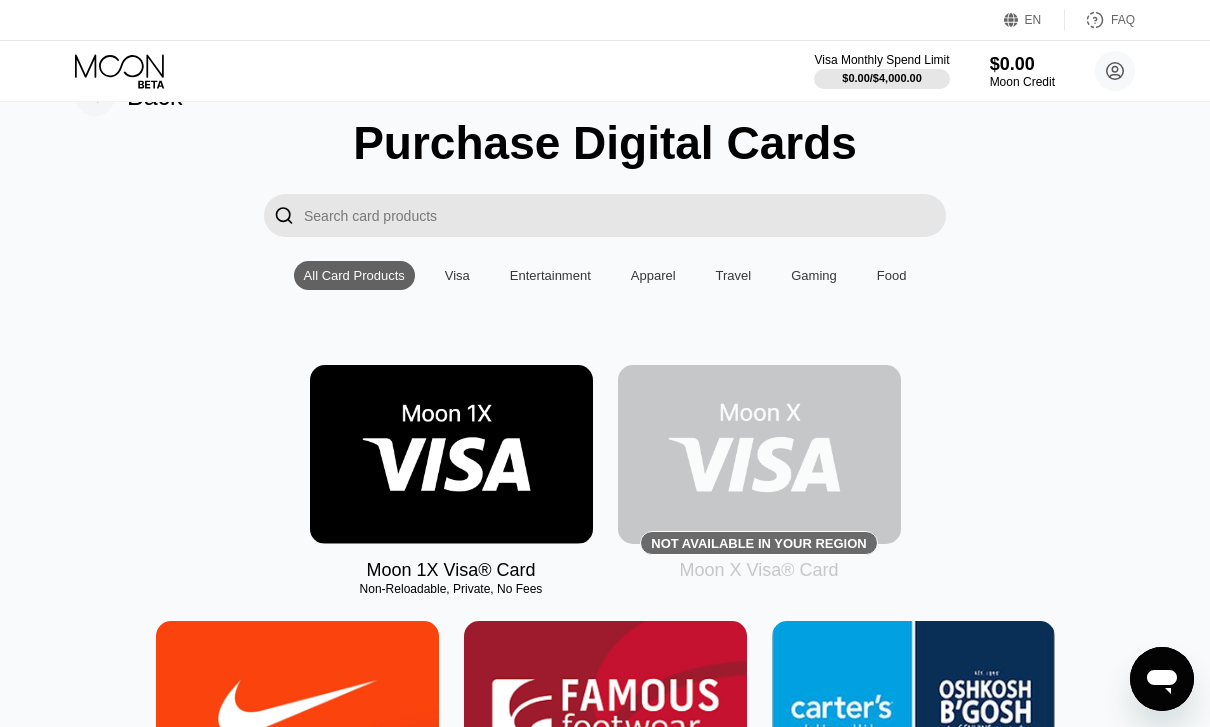 scroll, scrollTop: 0, scrollLeft: 0, axis: both 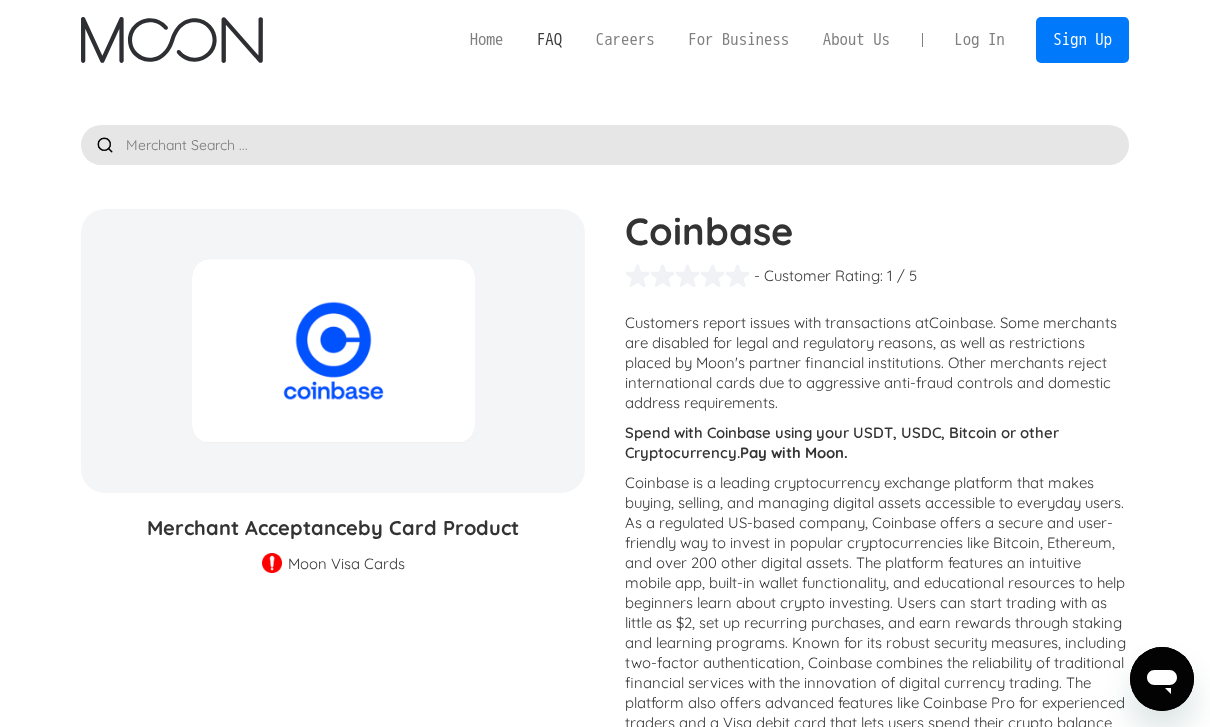 click on "FAQ" at bounding box center [549, 39] 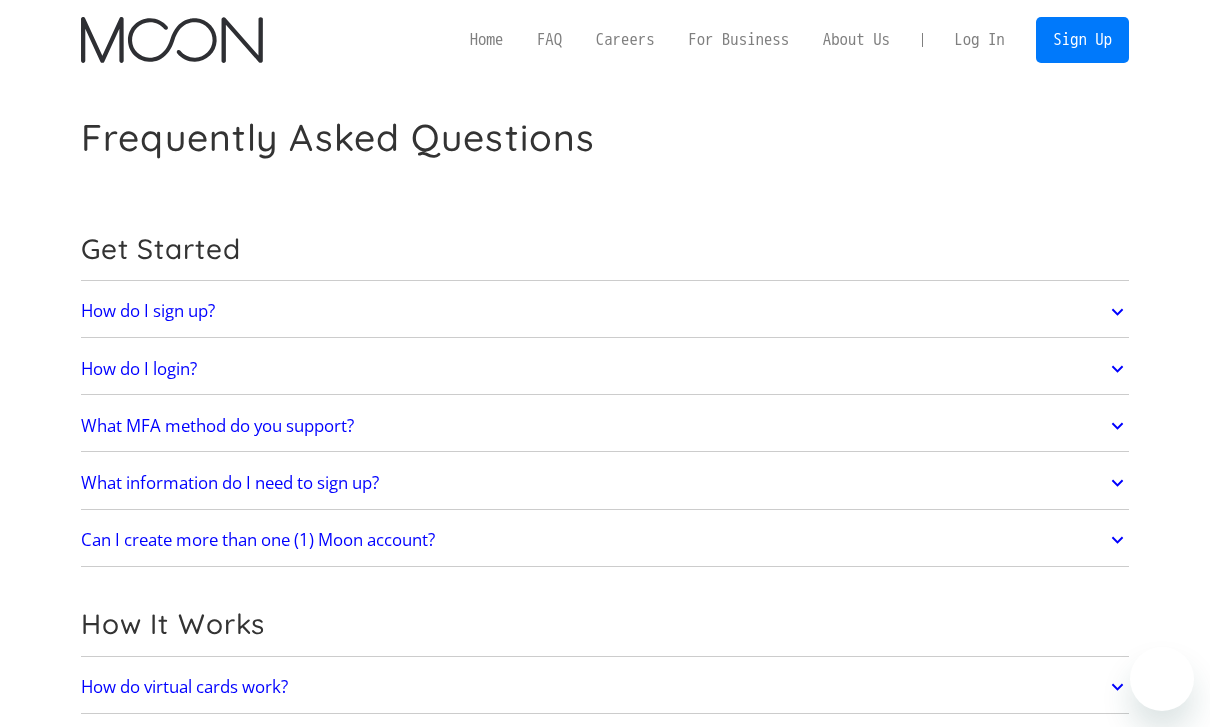 scroll, scrollTop: 0, scrollLeft: 0, axis: both 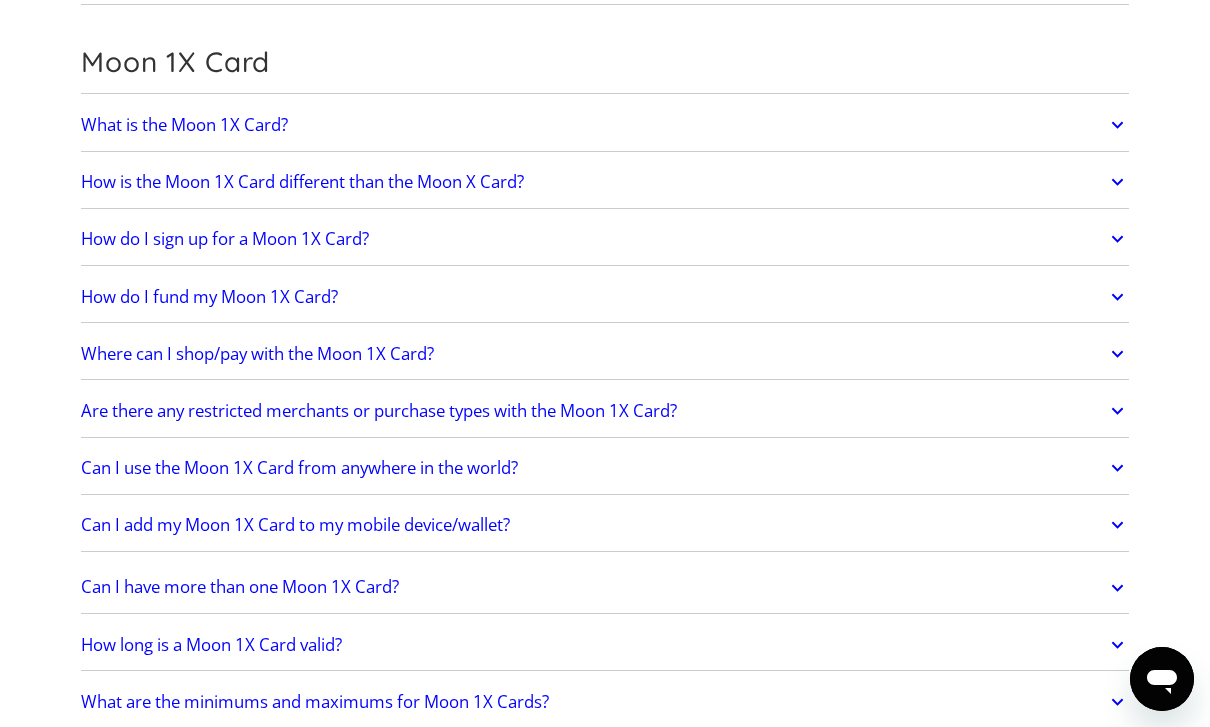 click on "How do I fund my Moon 1X Card?" at bounding box center (204, -651) 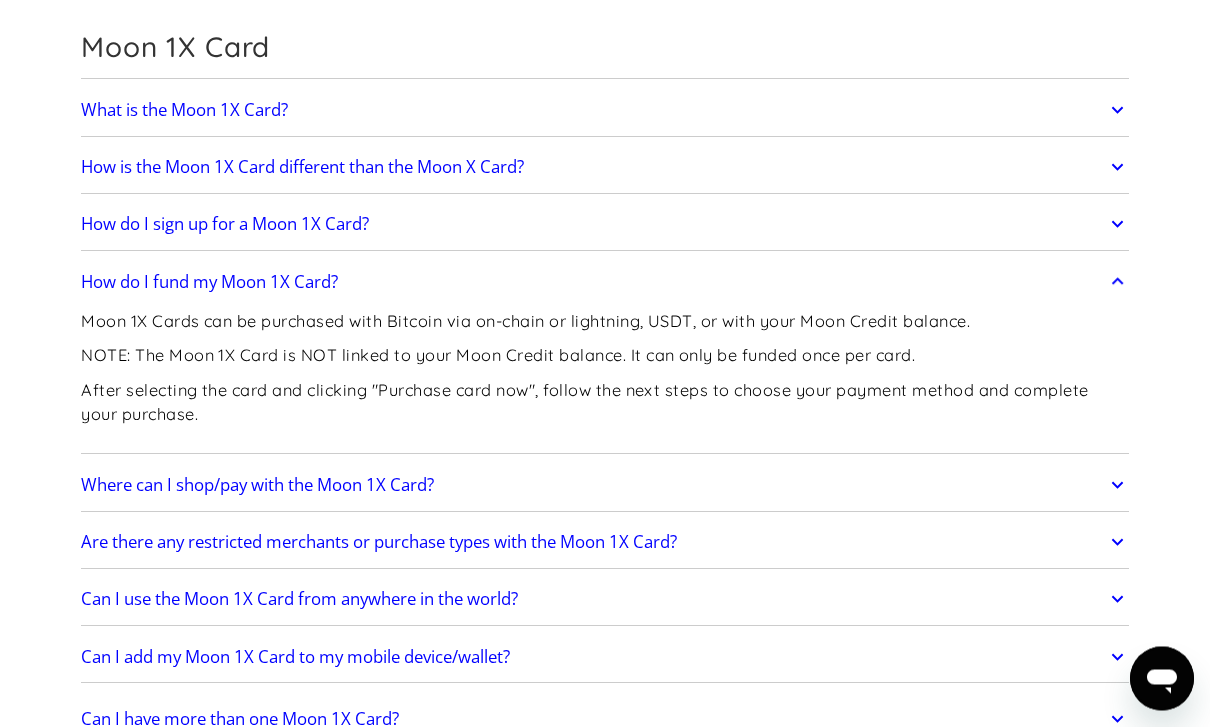 scroll, scrollTop: 2358, scrollLeft: 0, axis: vertical 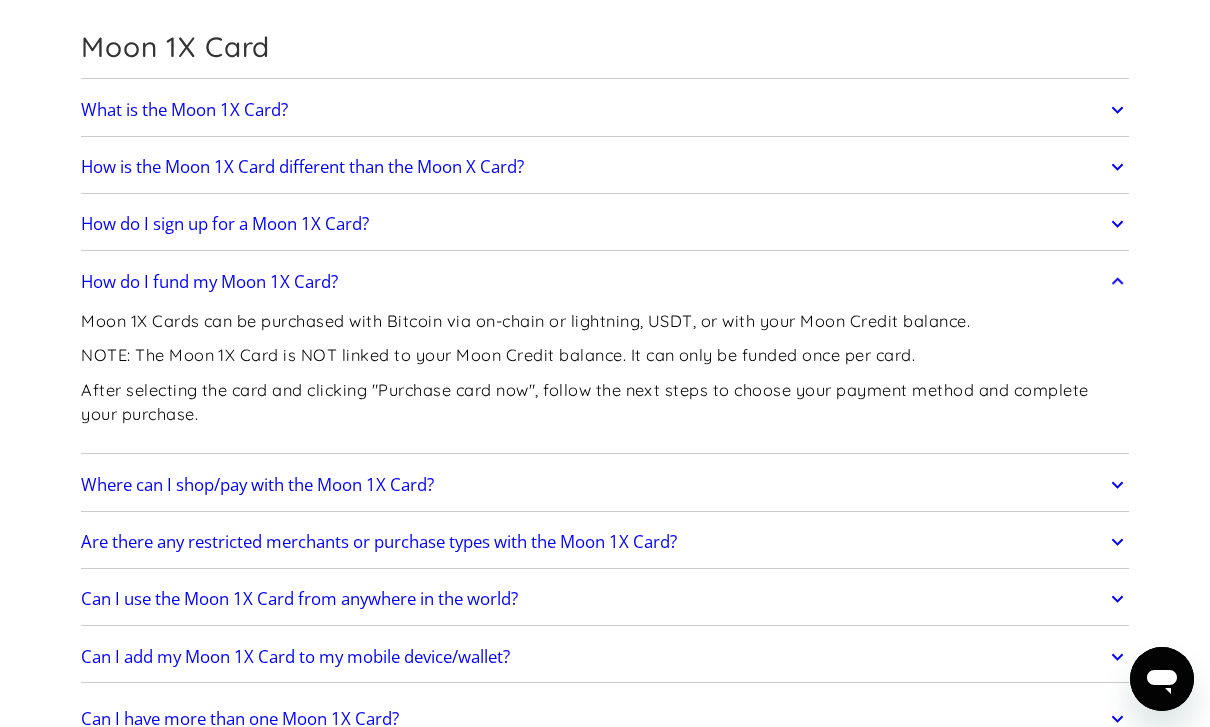 click 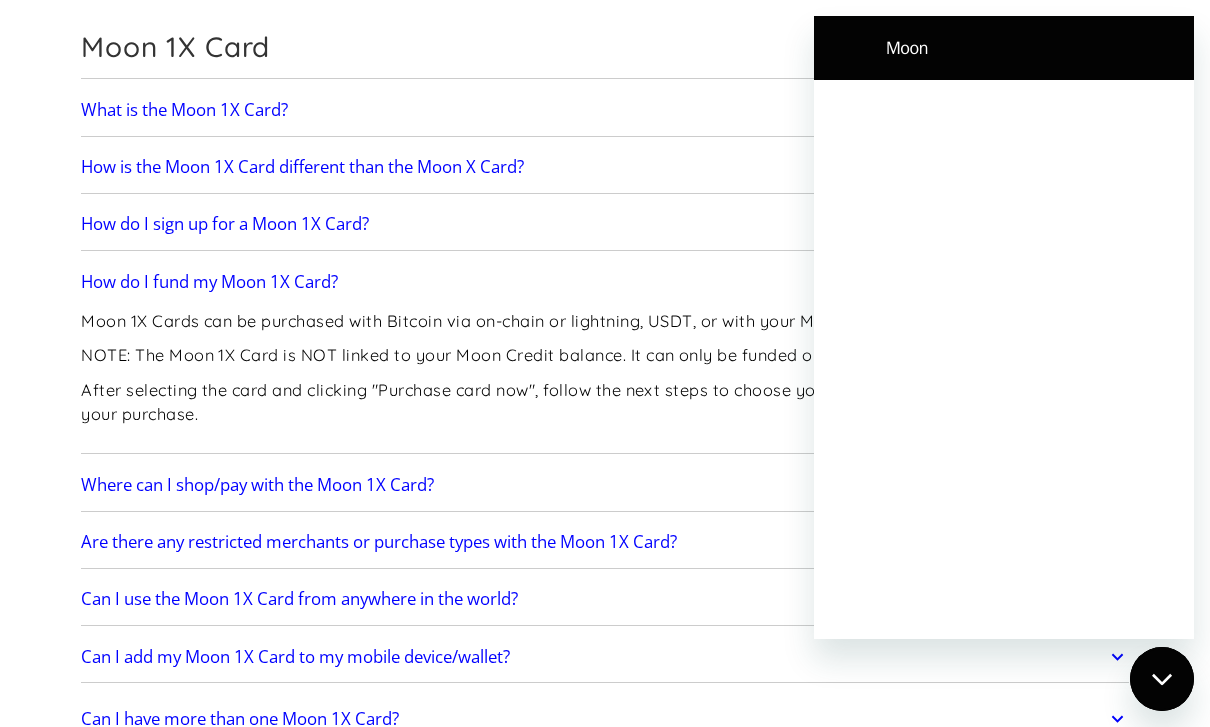 scroll, scrollTop: 0, scrollLeft: 0, axis: both 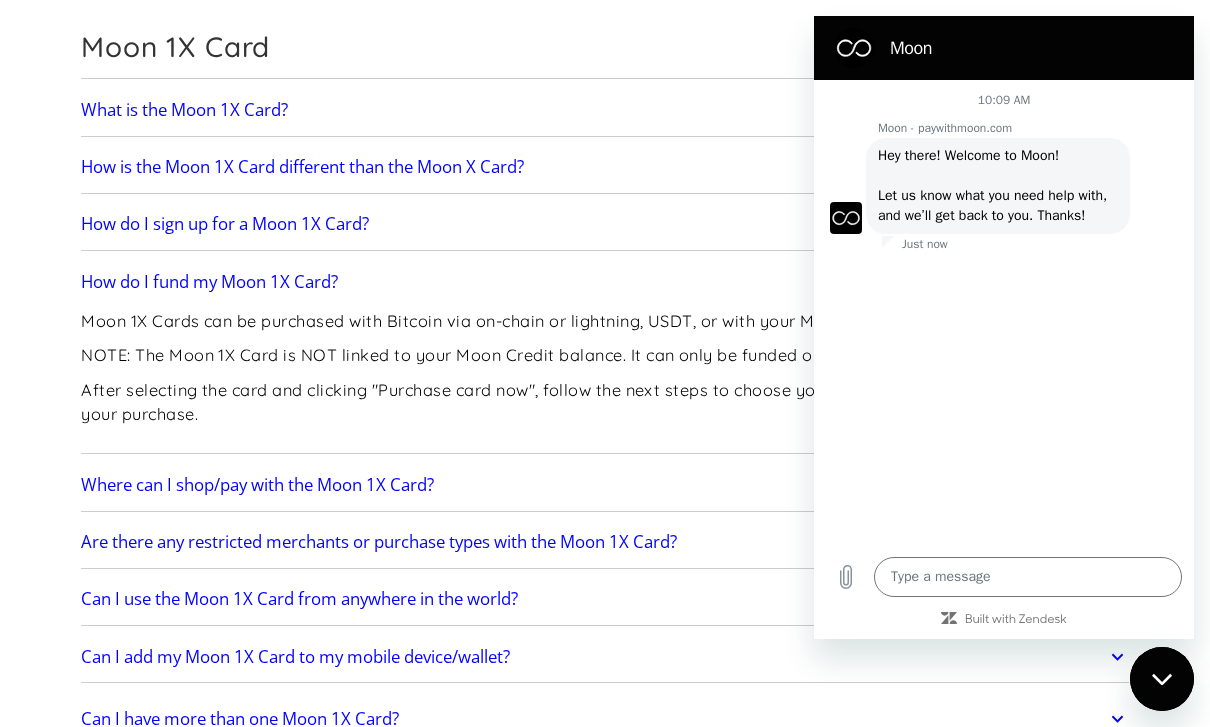 type on "x" 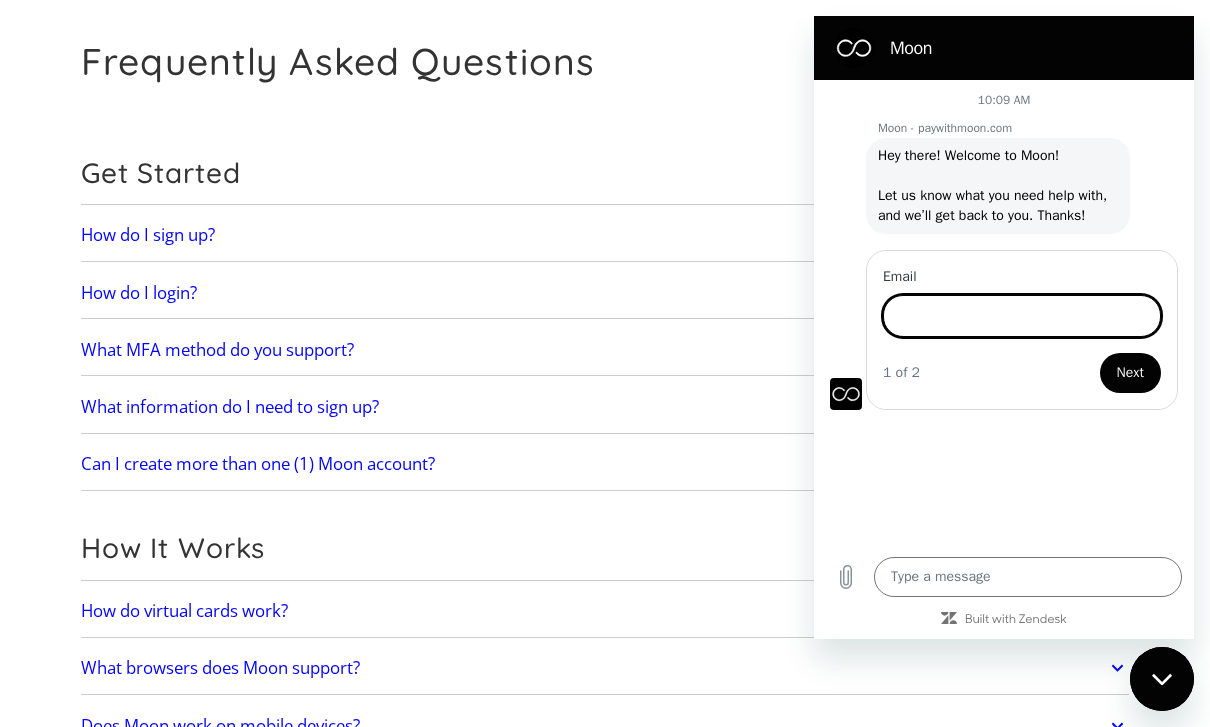 scroll, scrollTop: 0, scrollLeft: 0, axis: both 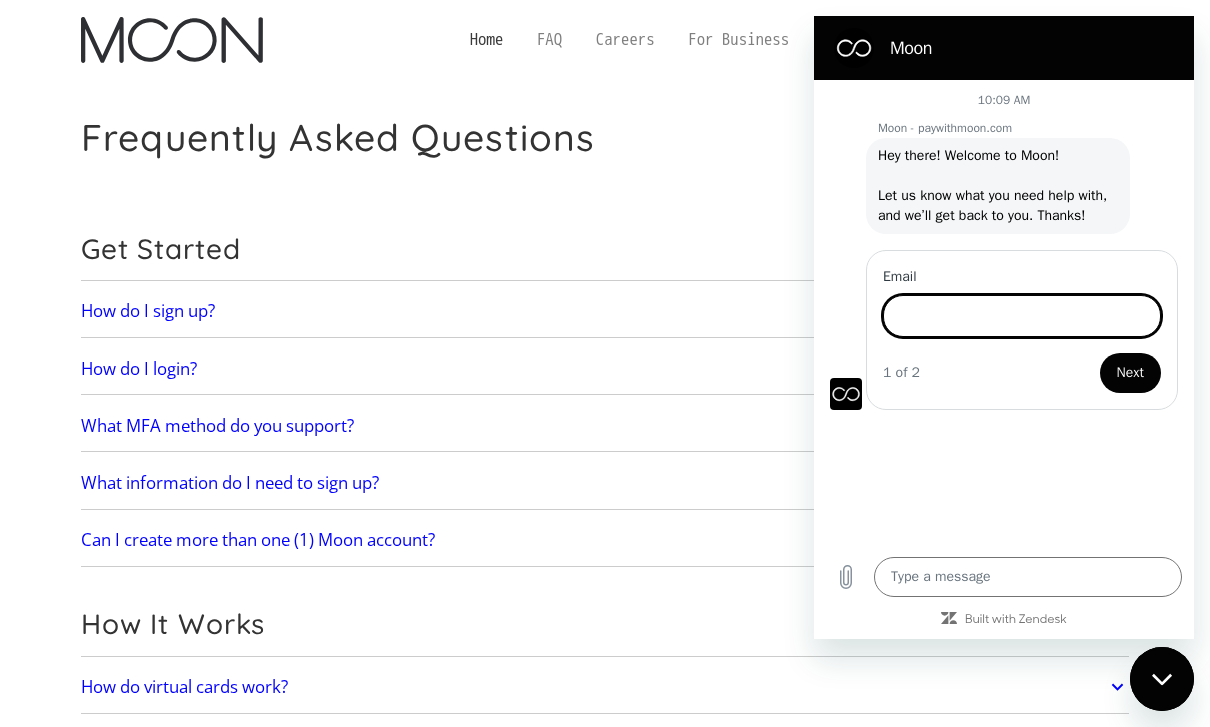 click on "Home" at bounding box center [486, 39] 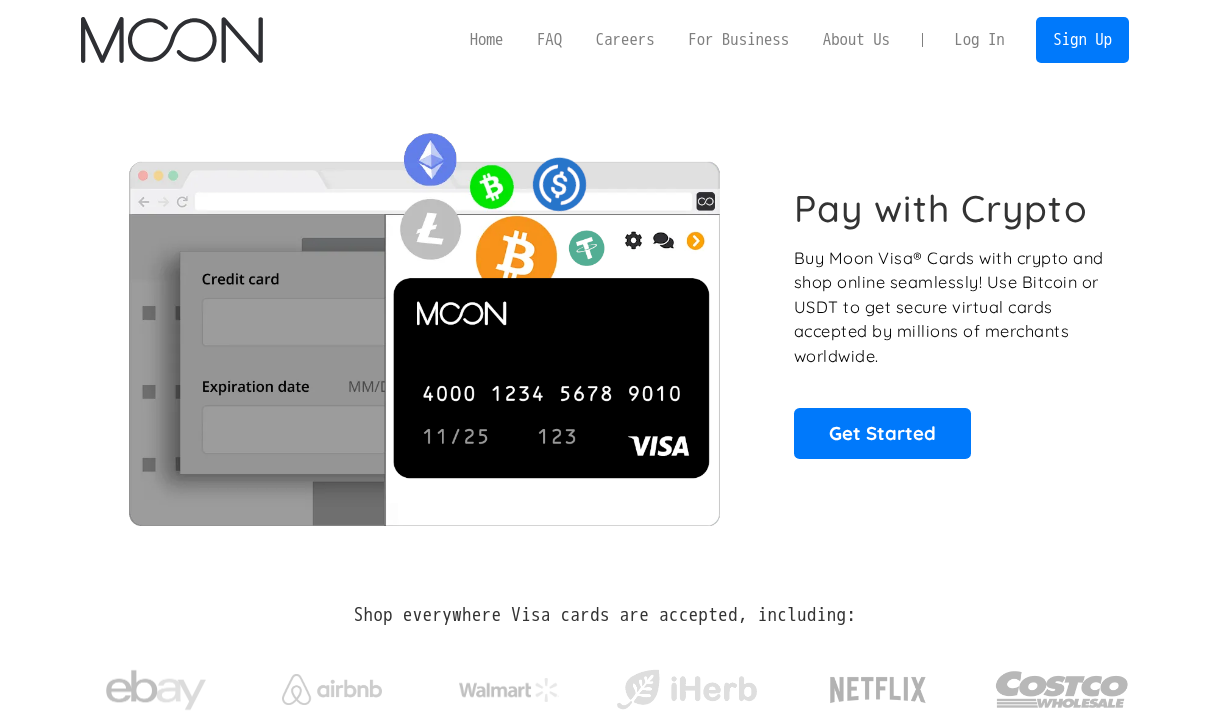 scroll, scrollTop: 0, scrollLeft: 0, axis: both 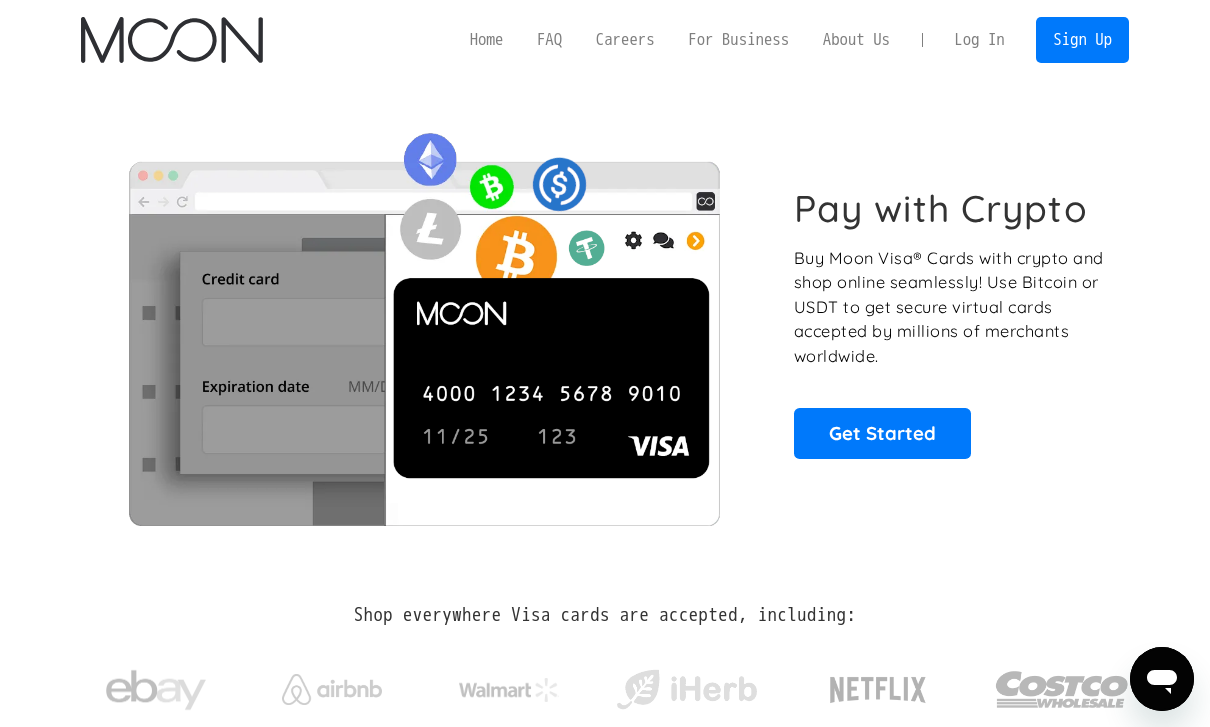 click on "Log In" at bounding box center (979, 40) 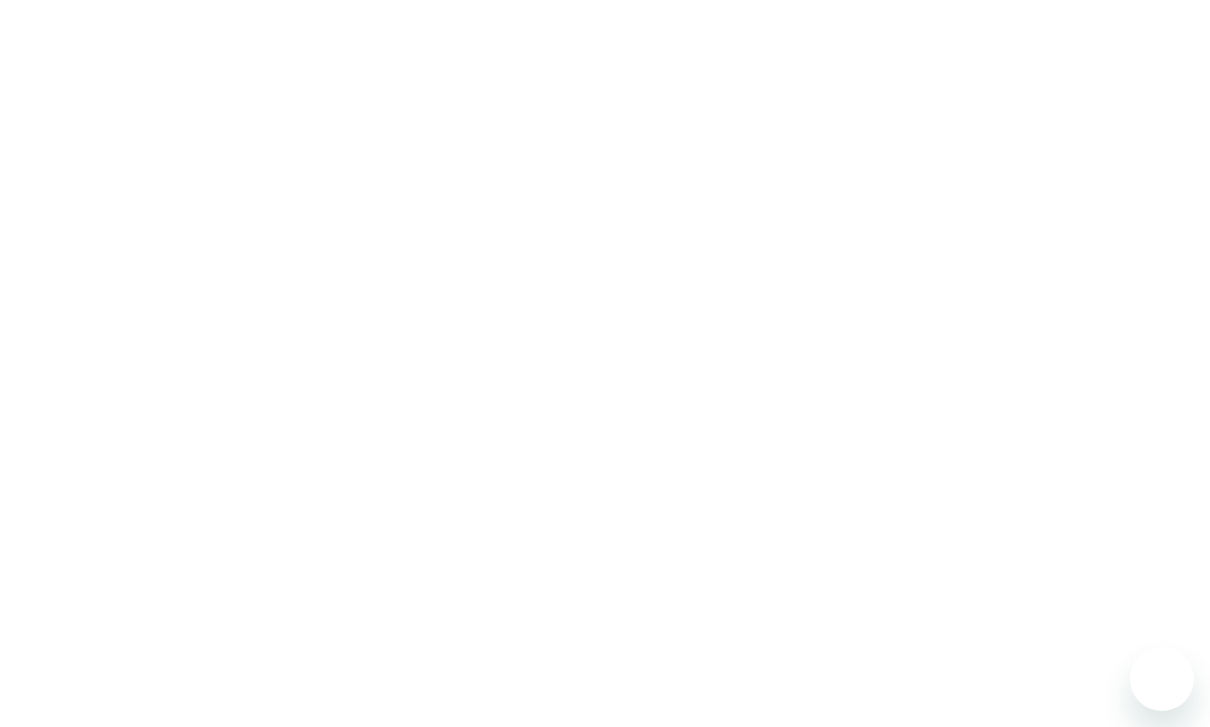 scroll, scrollTop: 0, scrollLeft: 0, axis: both 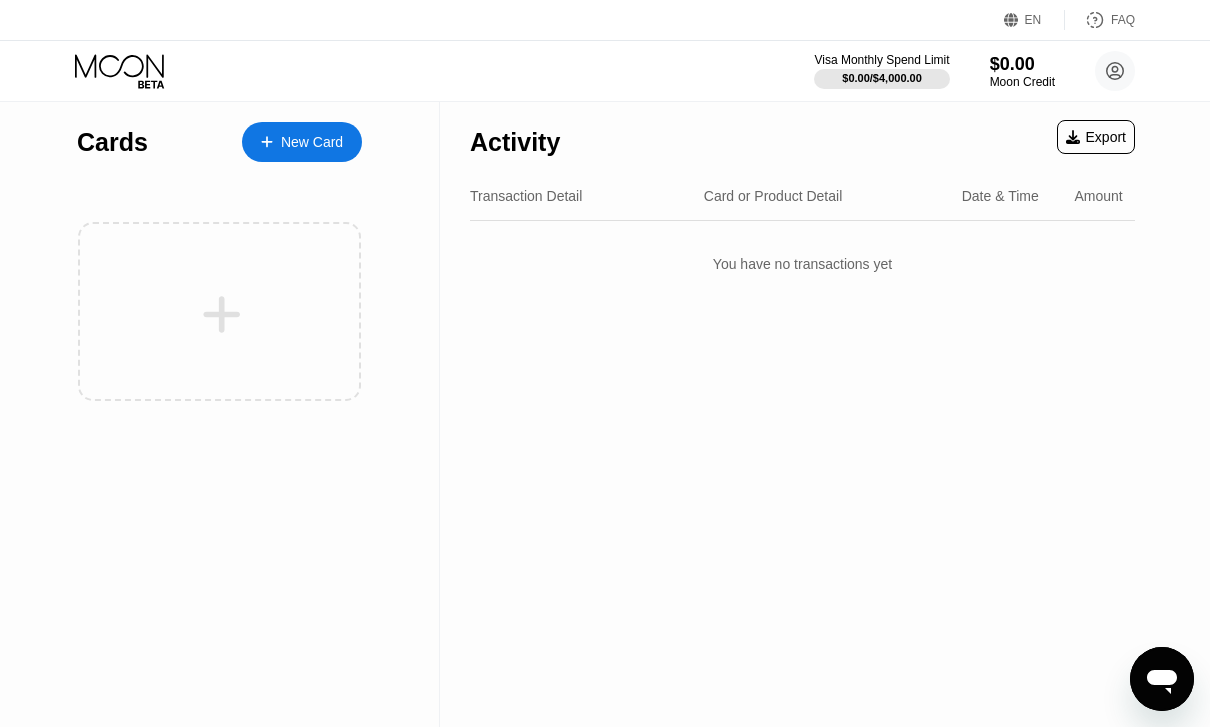 click on "New Card" at bounding box center (302, 142) 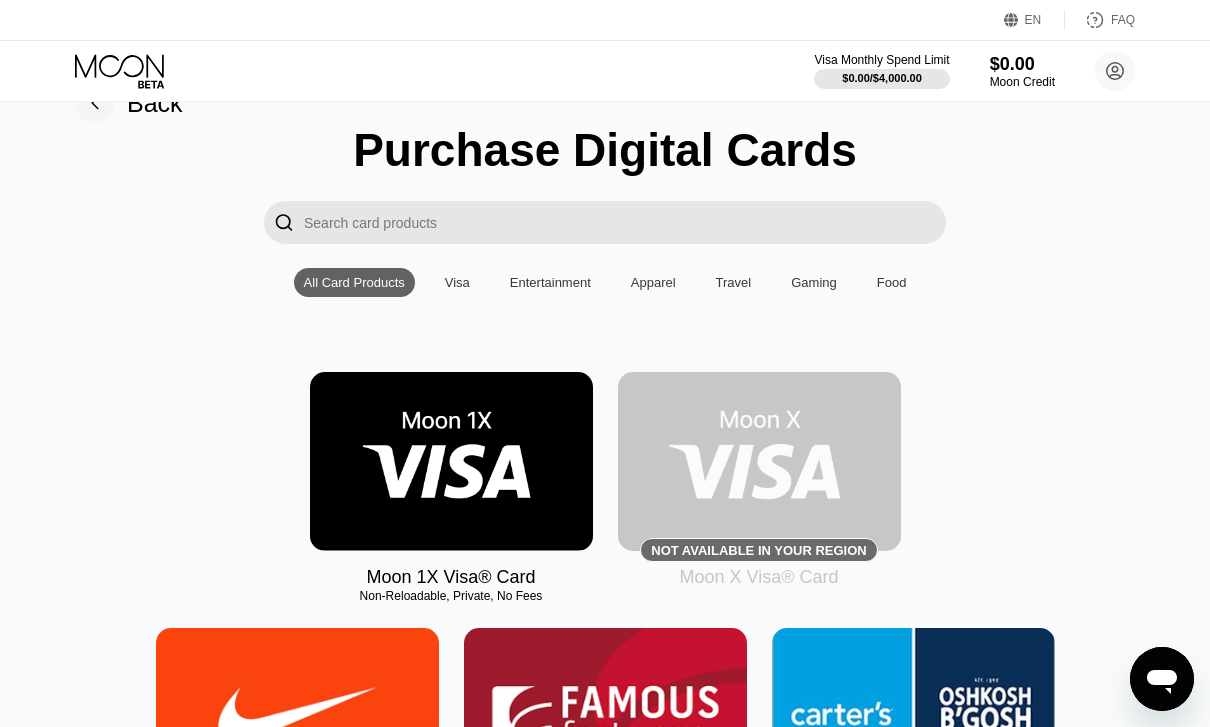 scroll, scrollTop: 54, scrollLeft: 0, axis: vertical 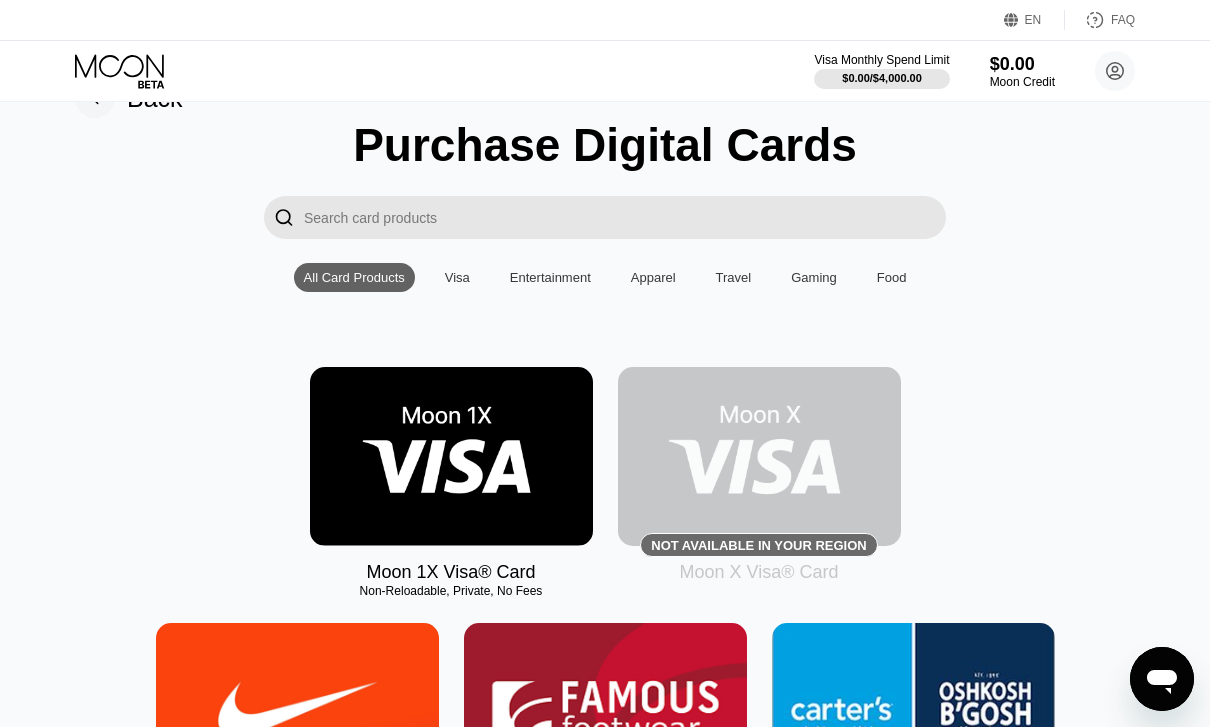 click at bounding box center [451, 456] 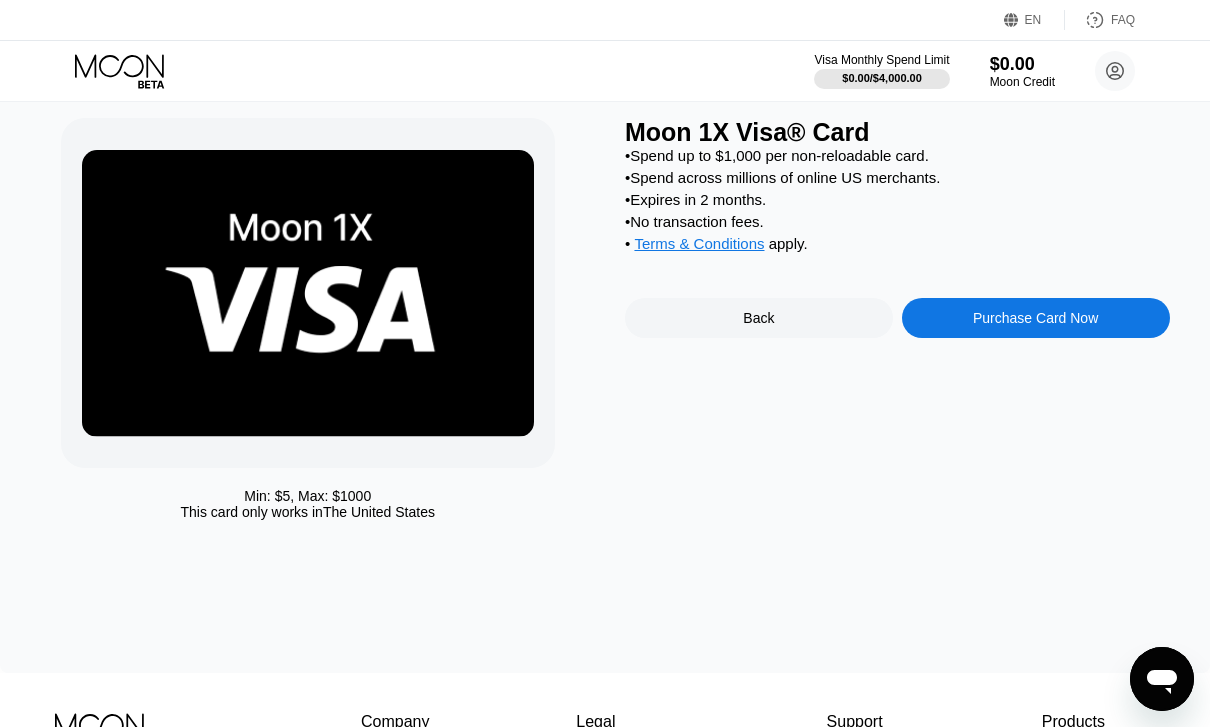 scroll, scrollTop: 0, scrollLeft: 0, axis: both 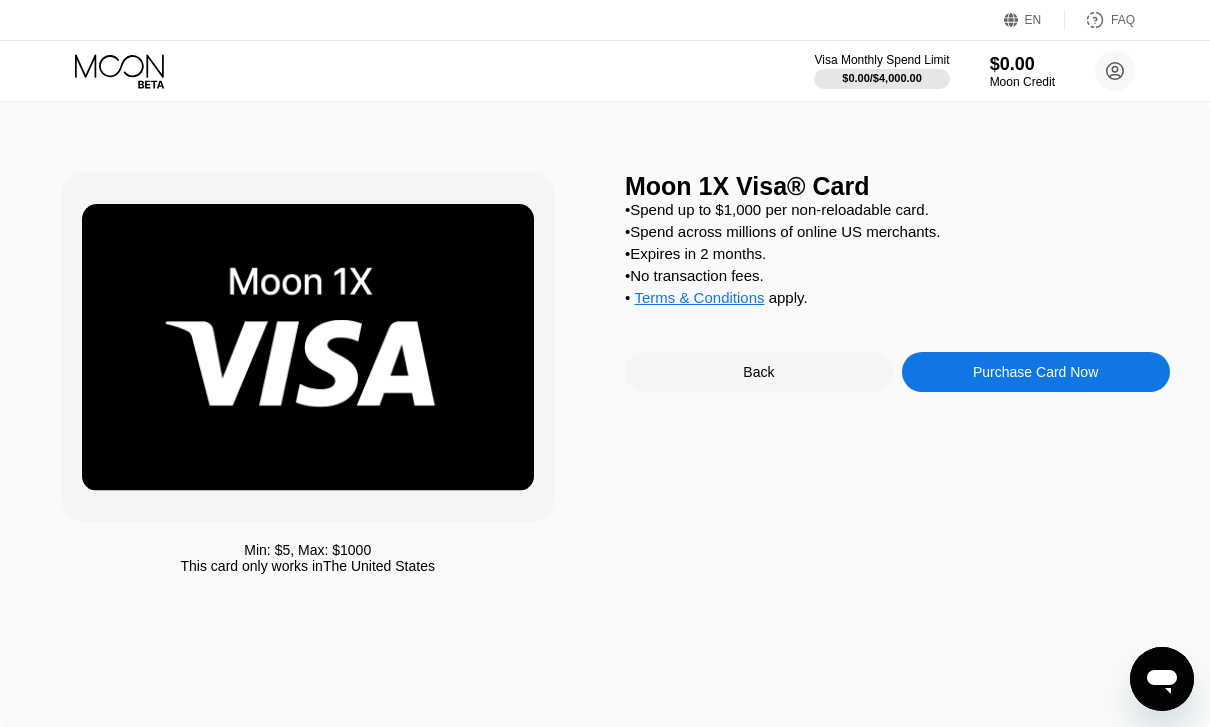 click on "Purchase Card Now" at bounding box center [1035, 372] 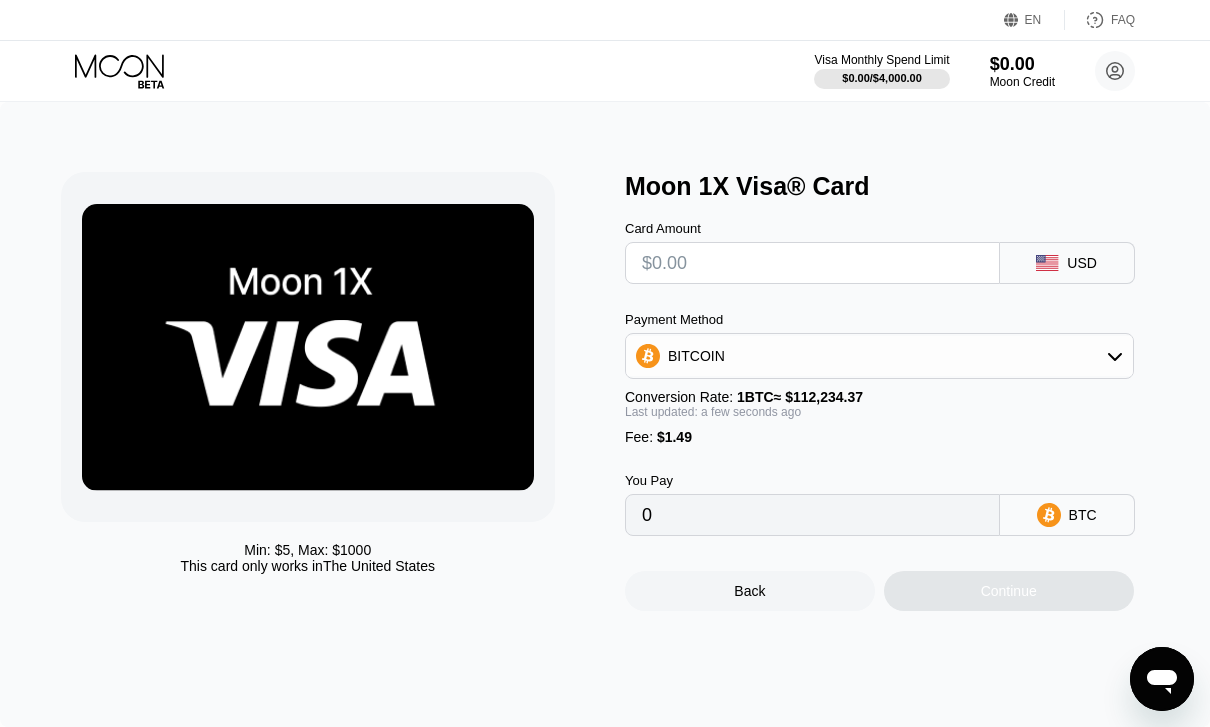 click on "BITCOIN" at bounding box center [879, 356] 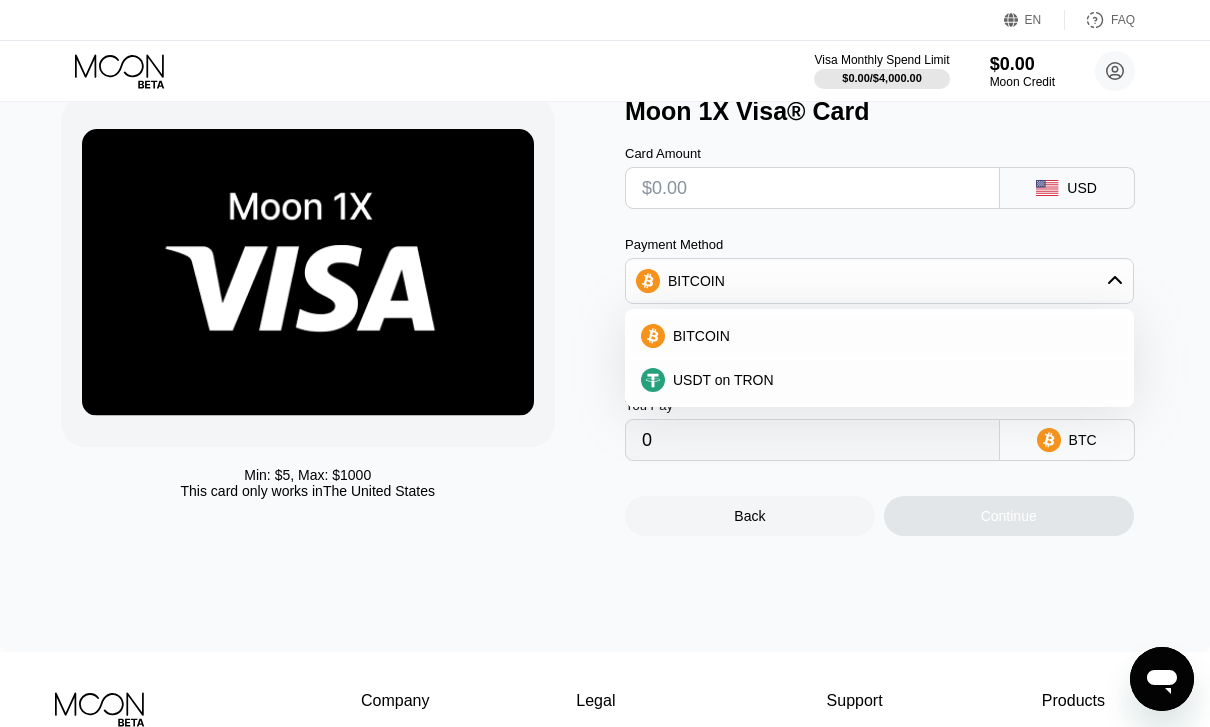 scroll, scrollTop: 0, scrollLeft: 0, axis: both 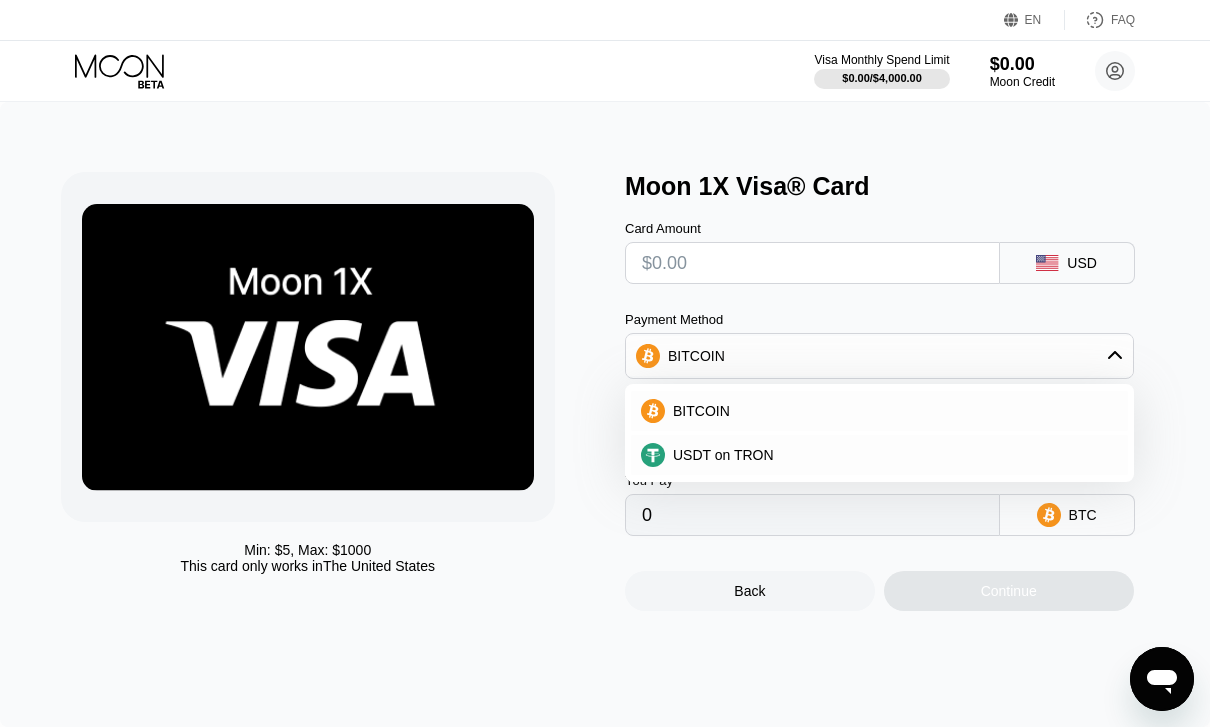 click on "BITCOIN" at bounding box center [891, 411] 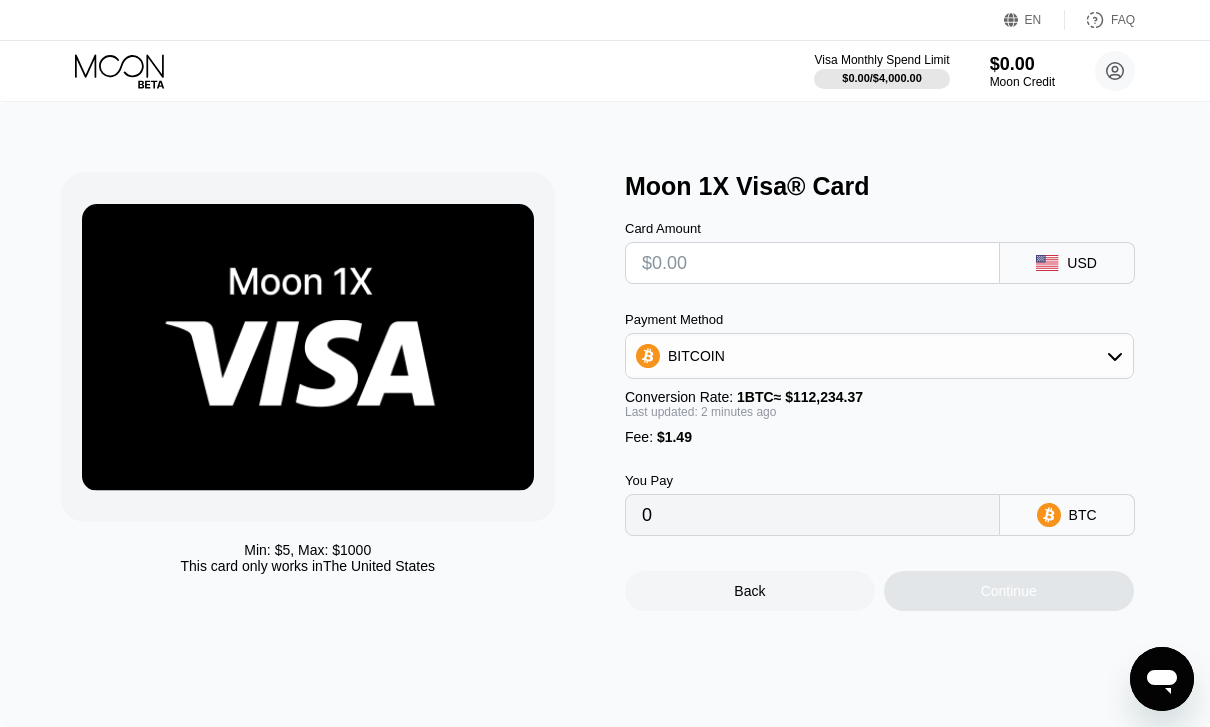 click at bounding box center (812, 263) 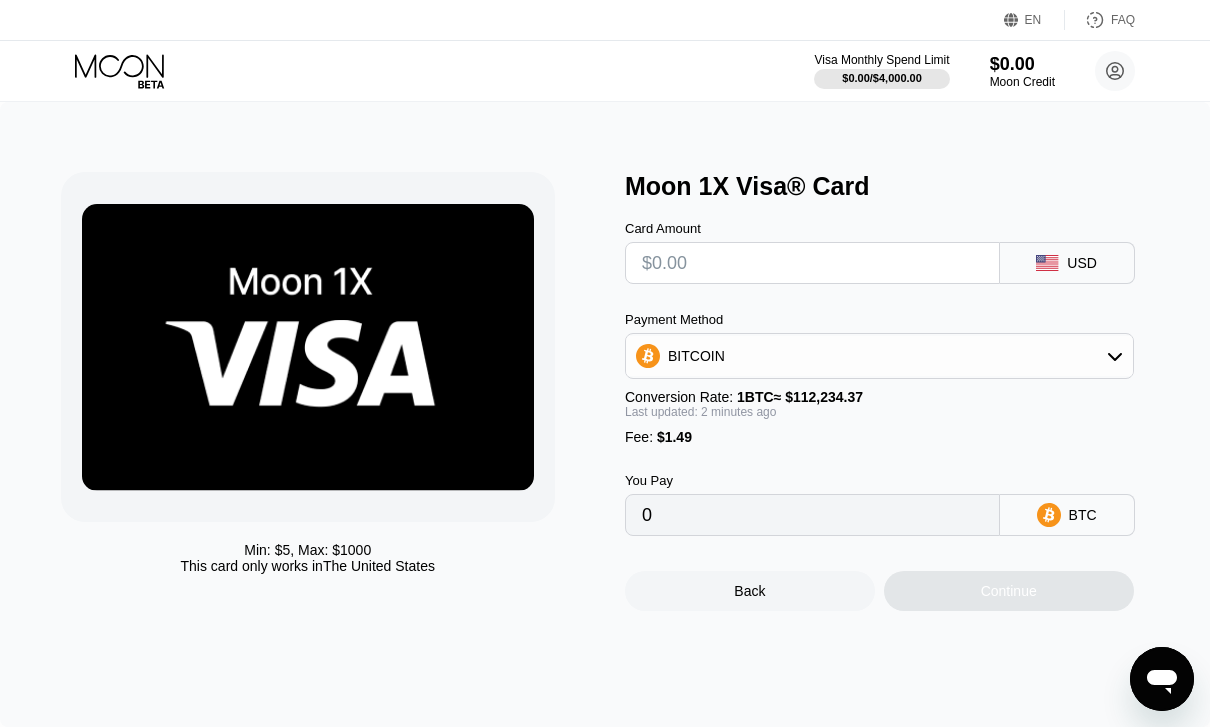 type on "$1" 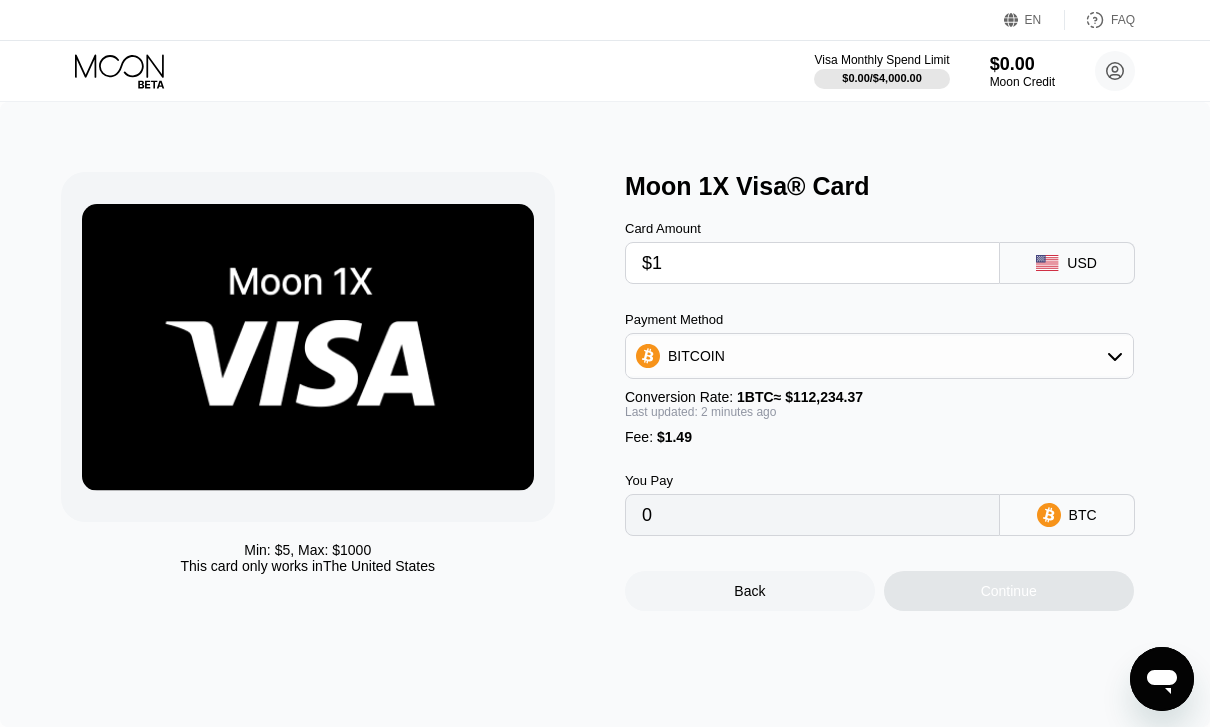 type on "0.00002219" 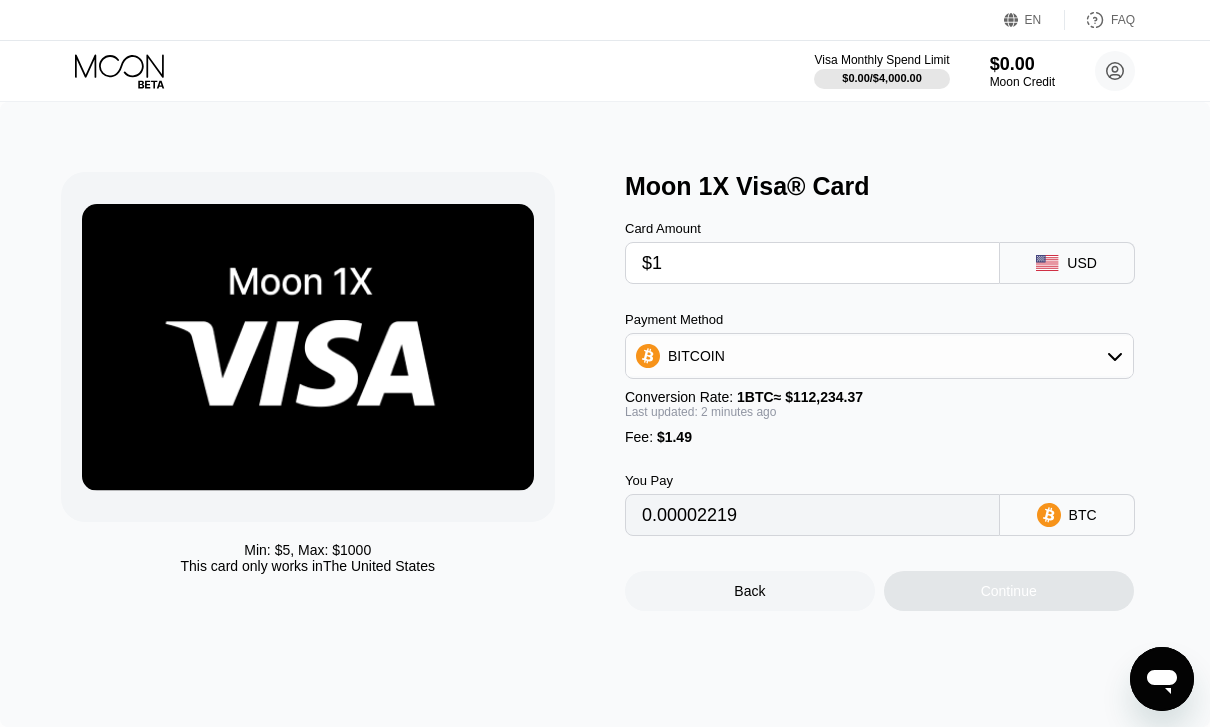 type on "$15" 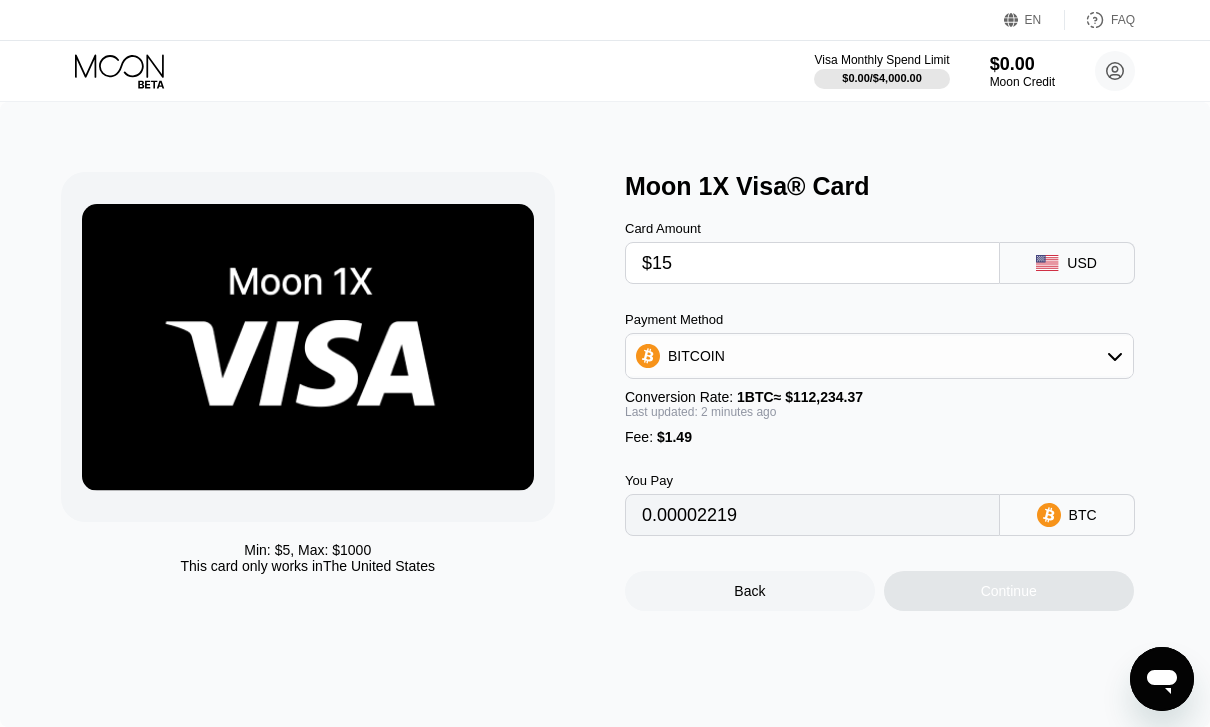 type on "0.00014693" 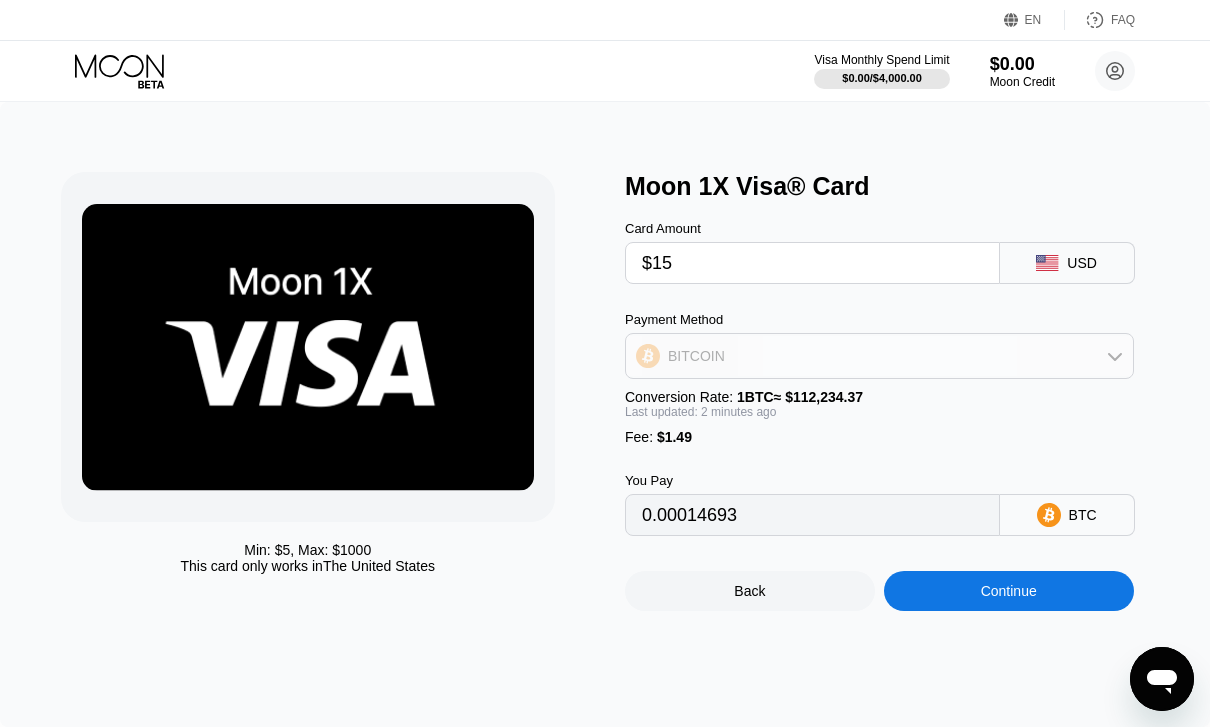 type on "$15" 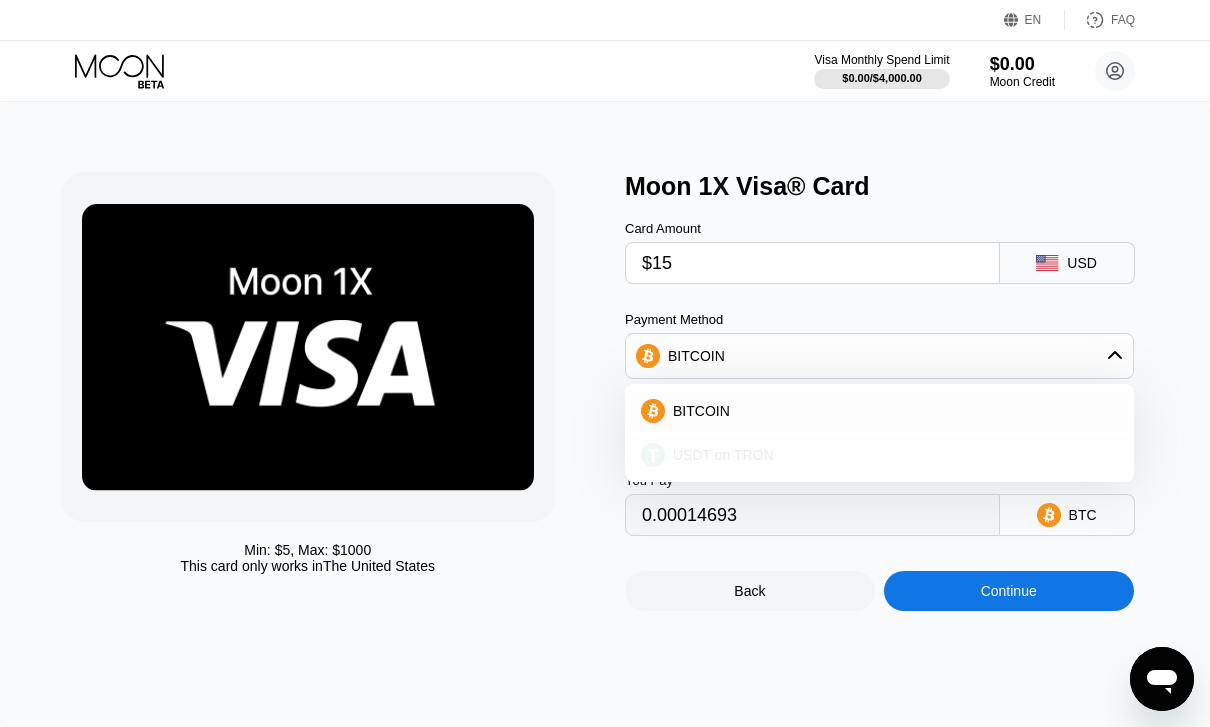 click on "USDT on TRON" at bounding box center [879, 455] 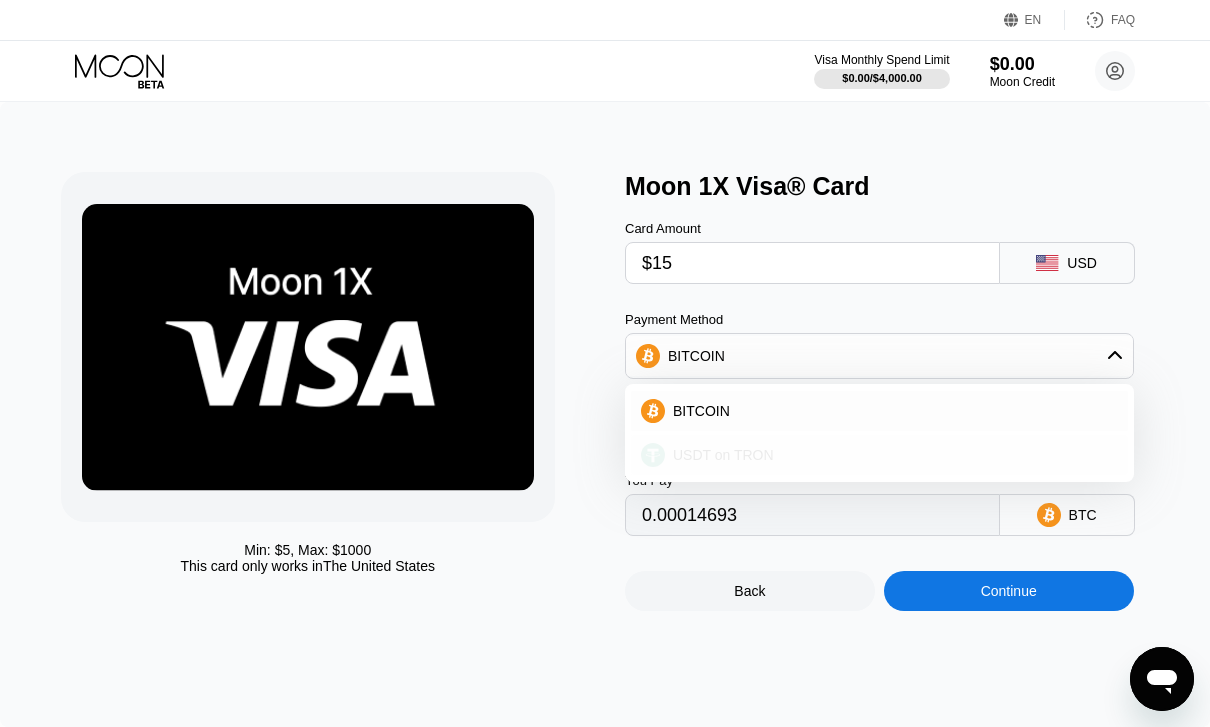 type on "16.66" 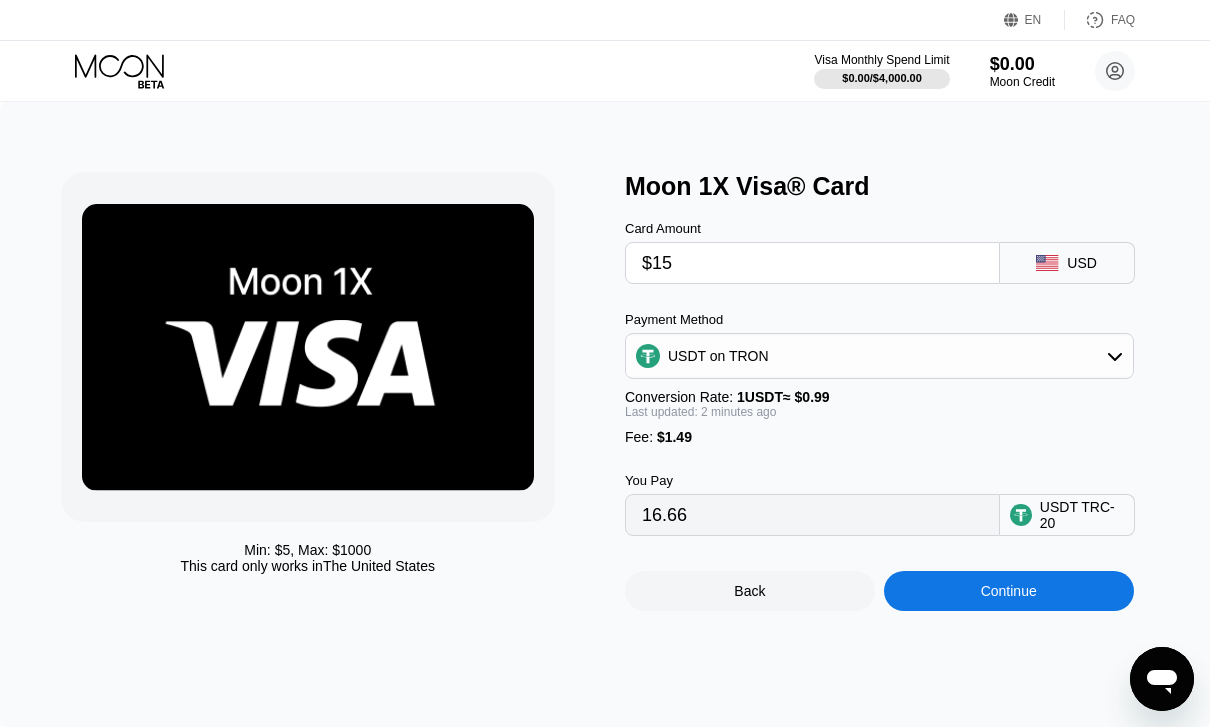 click on "Continue" at bounding box center [1009, 591] 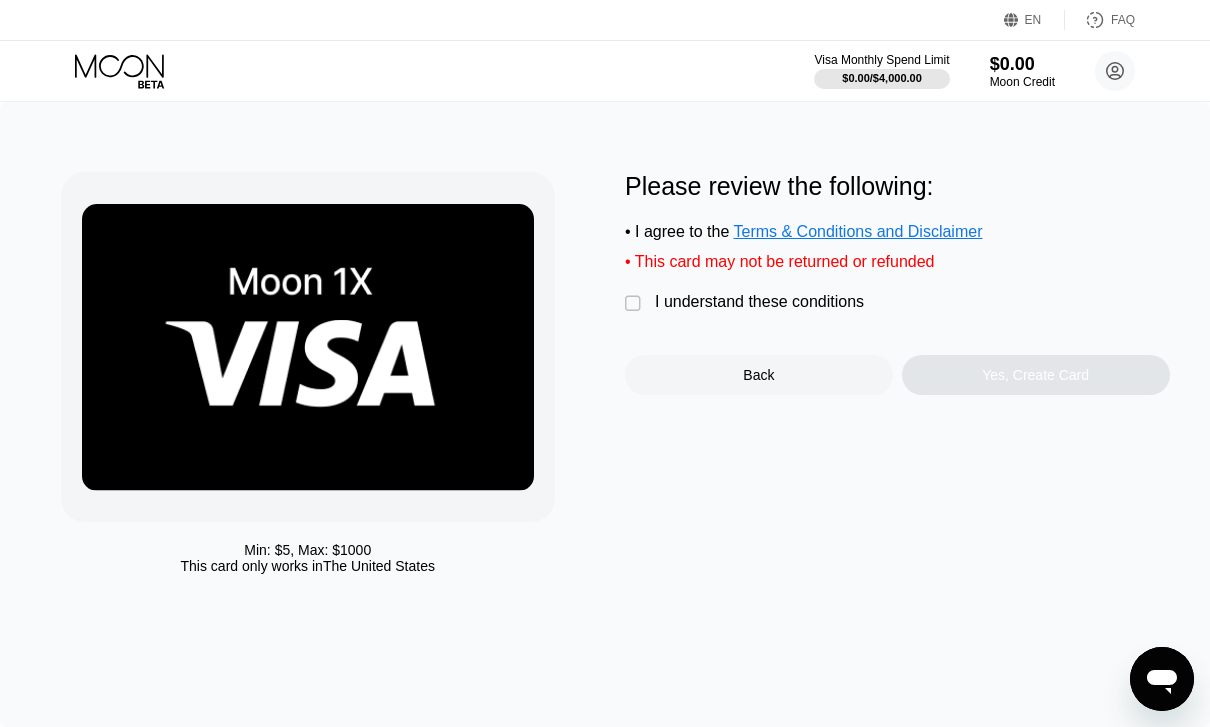 click on "" at bounding box center (635, 304) 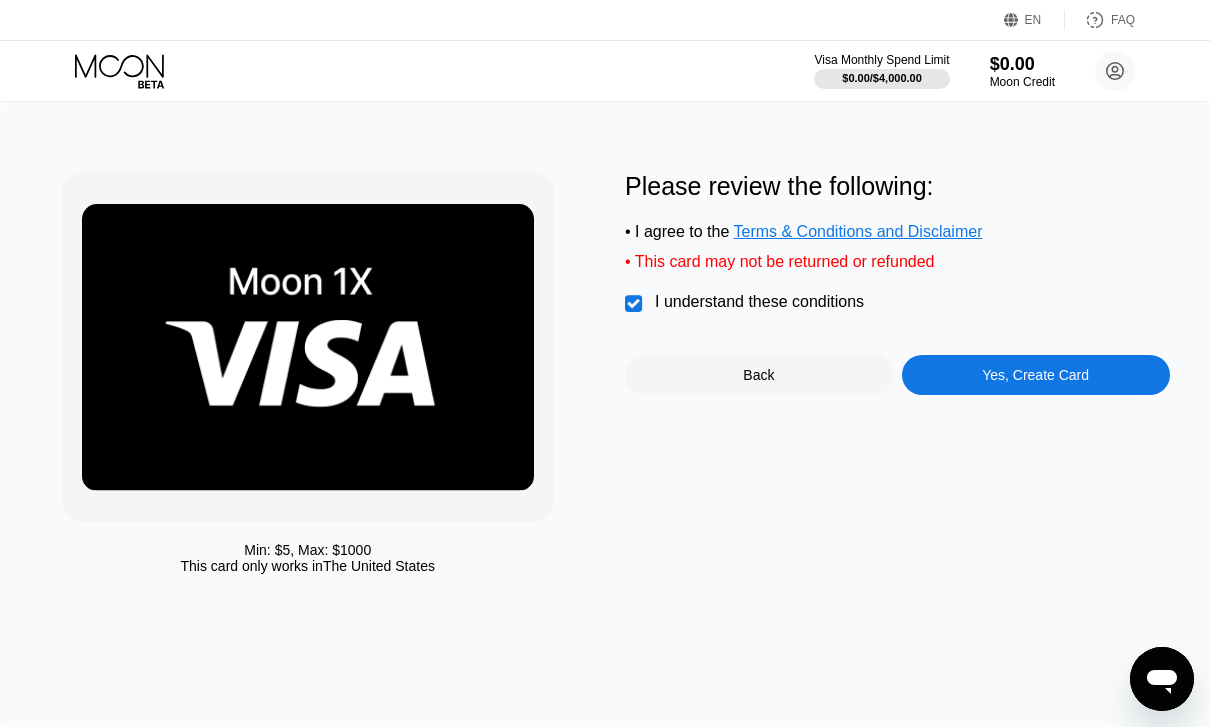 click on "Yes, Create Card" at bounding box center [1036, 375] 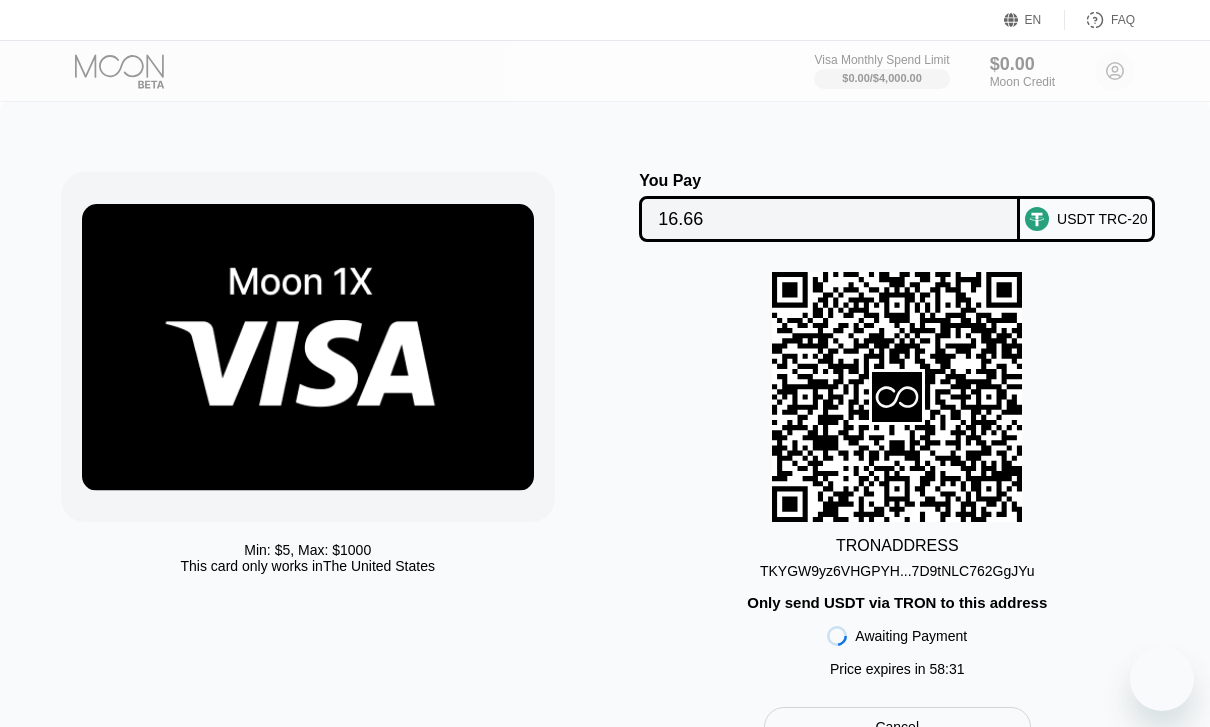 scroll, scrollTop: 0, scrollLeft: 0, axis: both 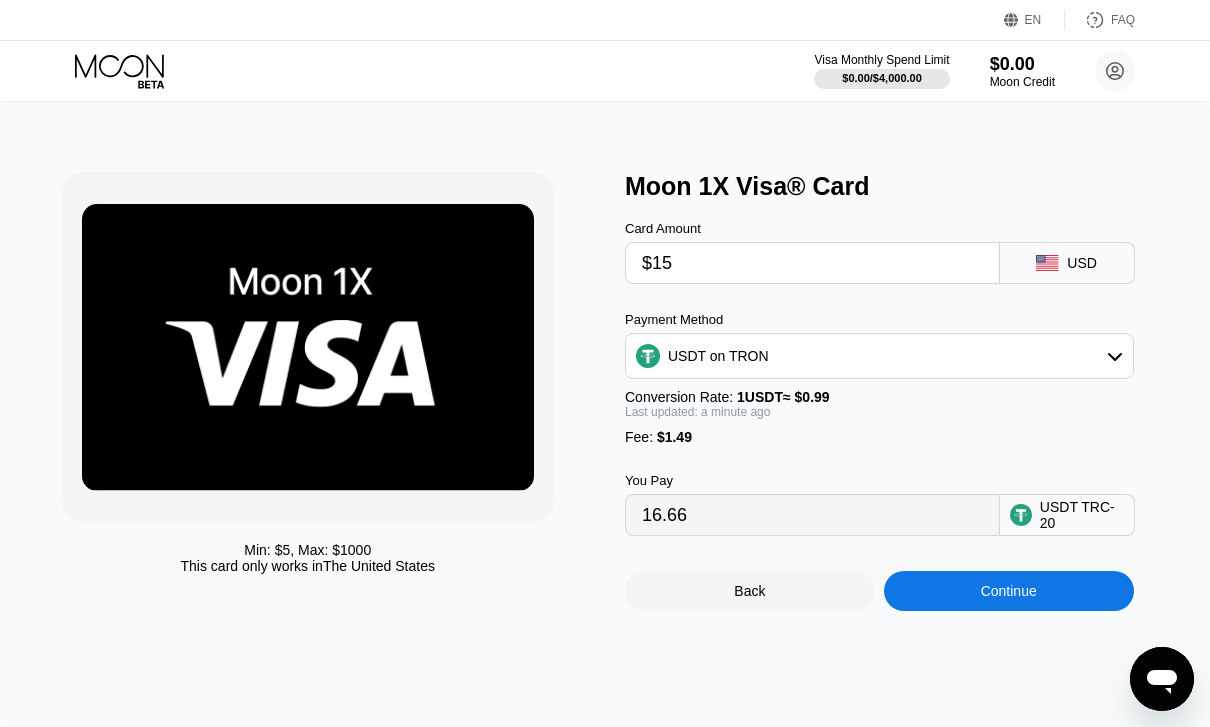 click on "USDT on TRON" at bounding box center [879, 356] 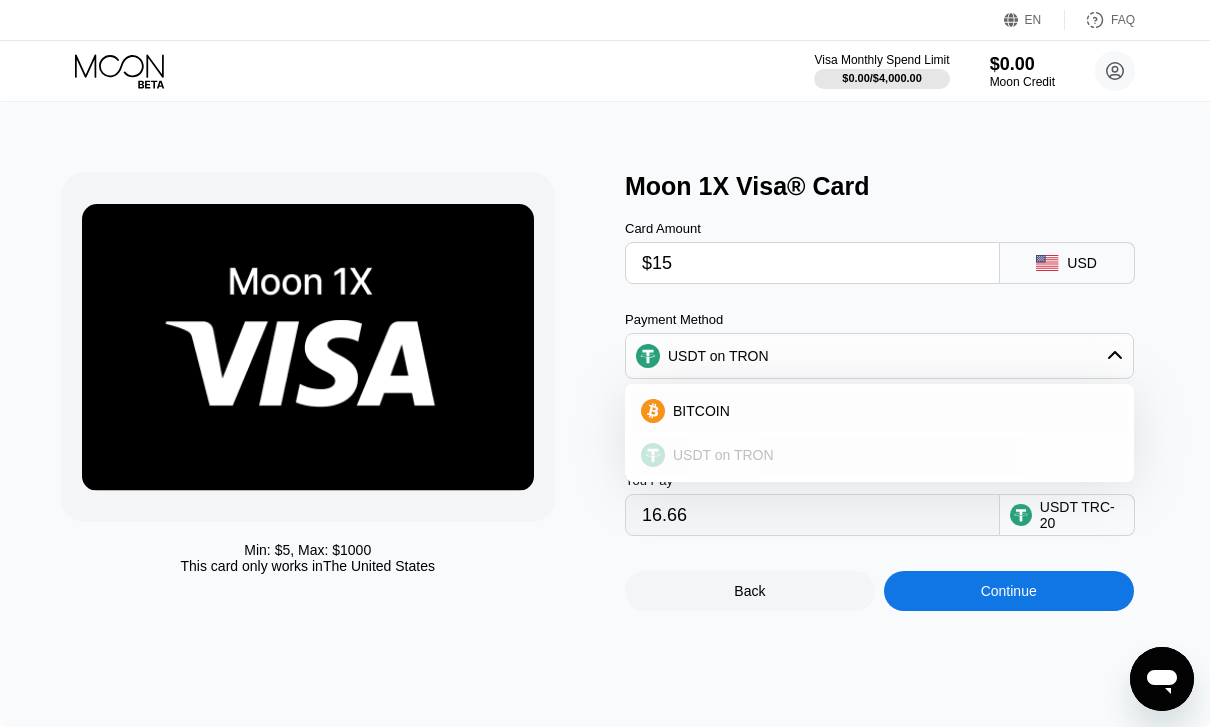 click on "Card Amount $15 USD Payment Method USDT on TRON BITCOIN USDT on TRON Conversion Rate:   1  USDT  ≈   $0.99 Last updated:   a minute ago Fee :   $1.49 You Pay 16.66 USDT TRC-20" at bounding box center [897, 368] 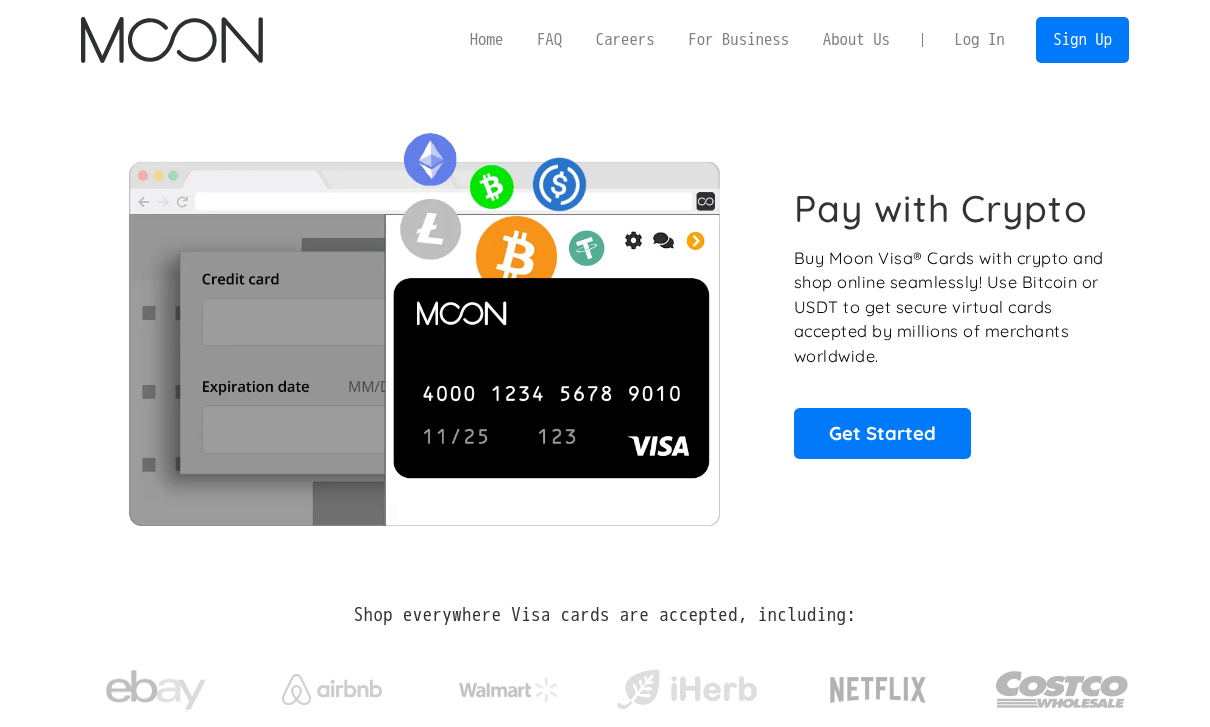 scroll, scrollTop: 0, scrollLeft: 0, axis: both 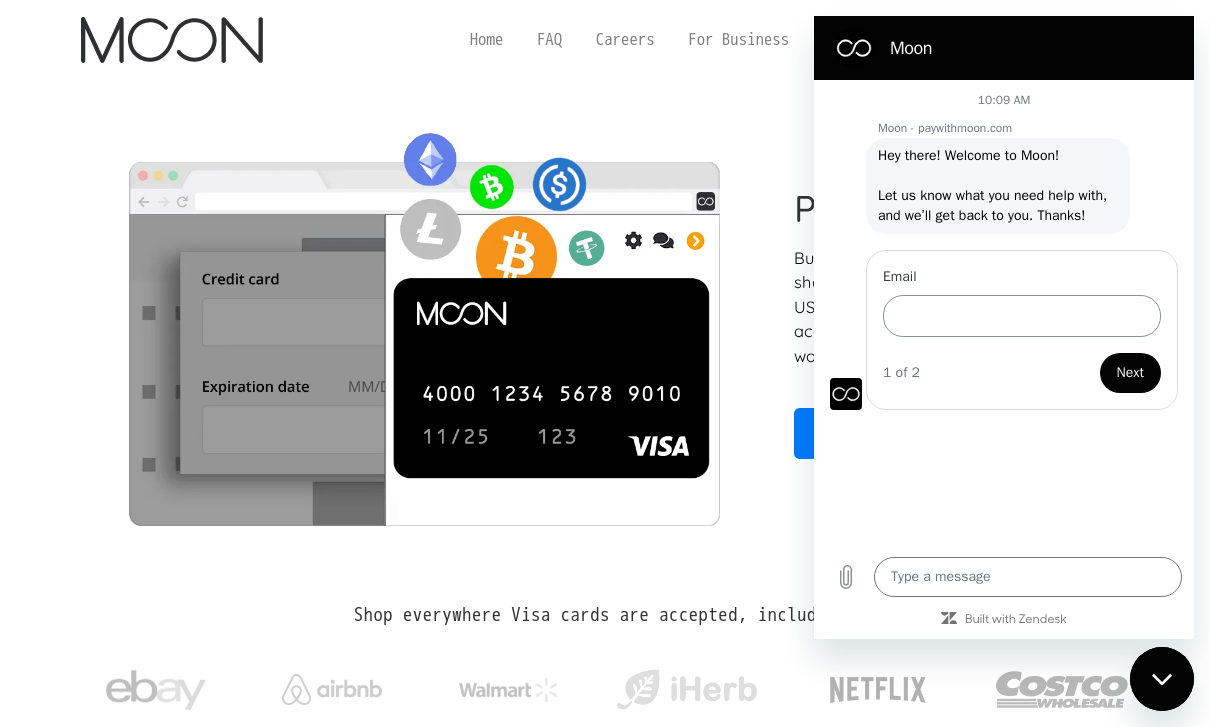 click on "Email" at bounding box center [1022, 316] 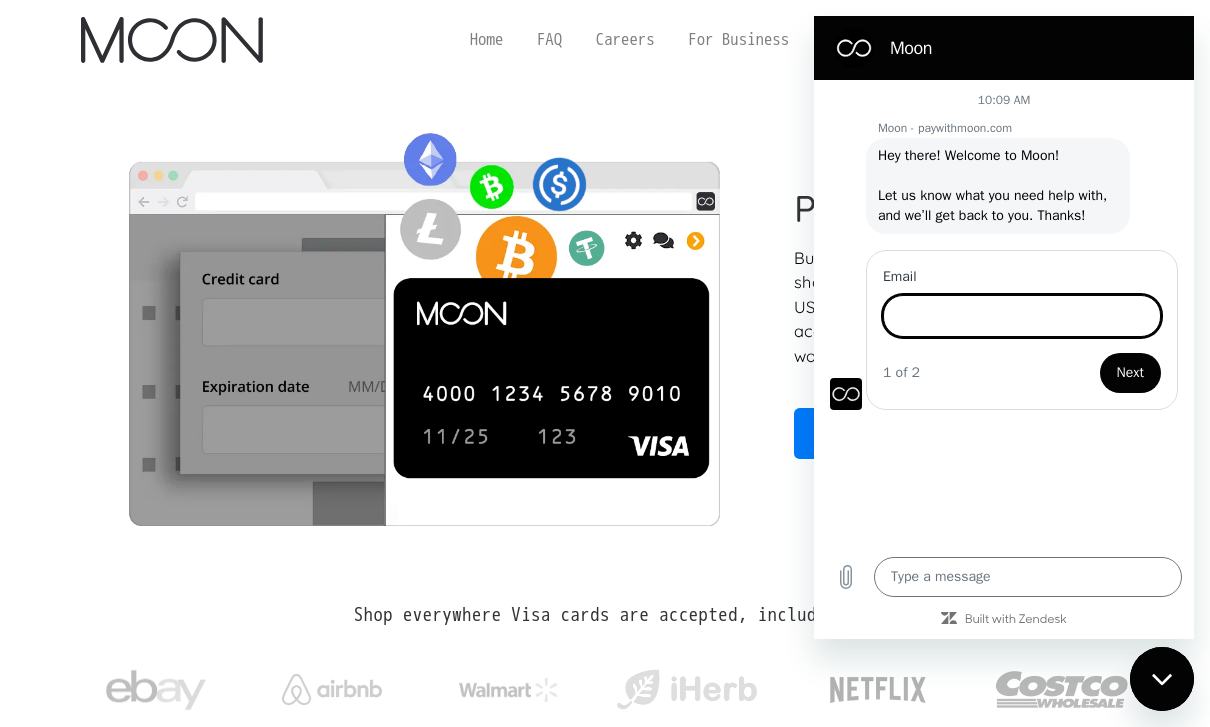 type on "[USERNAME]@[EXAMPLE.COM]" 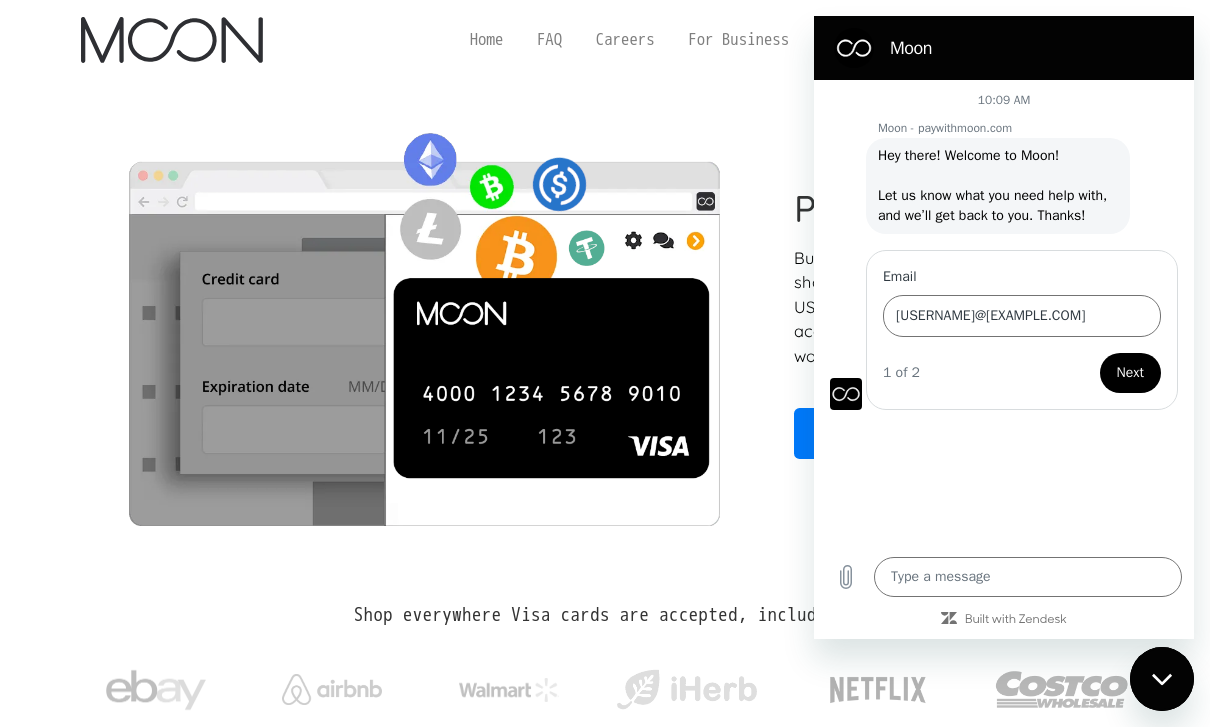 click on "Next" at bounding box center (1130, 373) 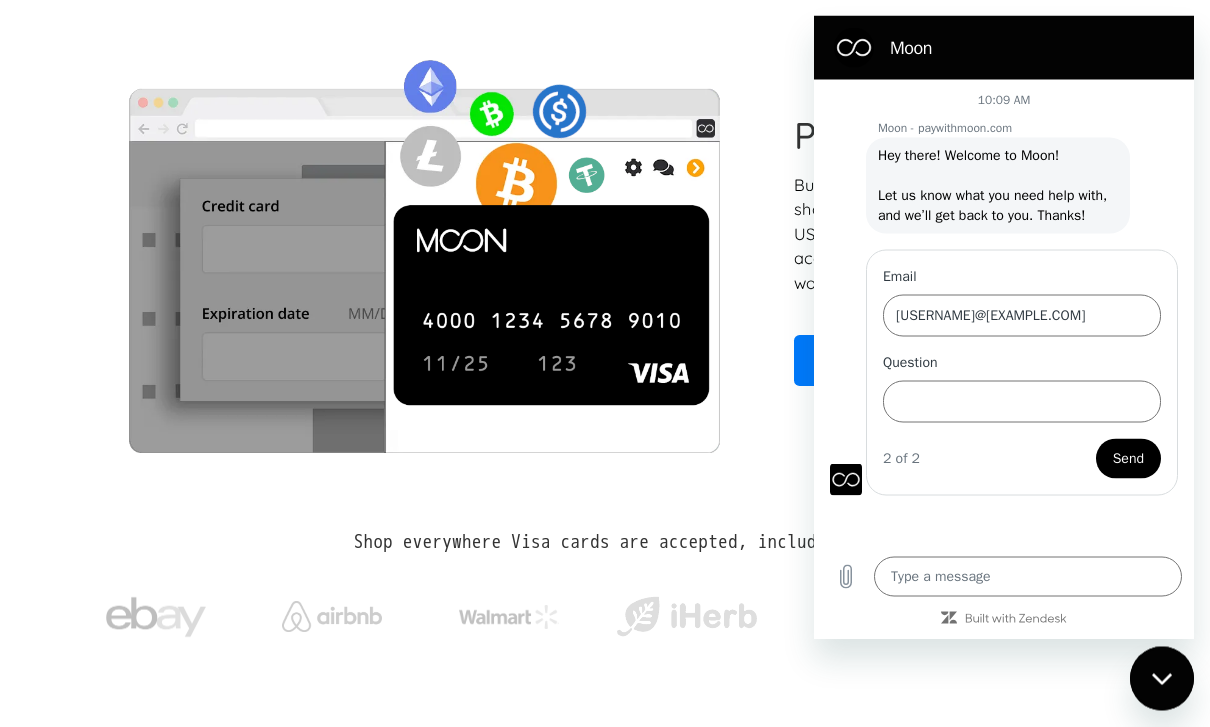 scroll, scrollTop: 78, scrollLeft: 0, axis: vertical 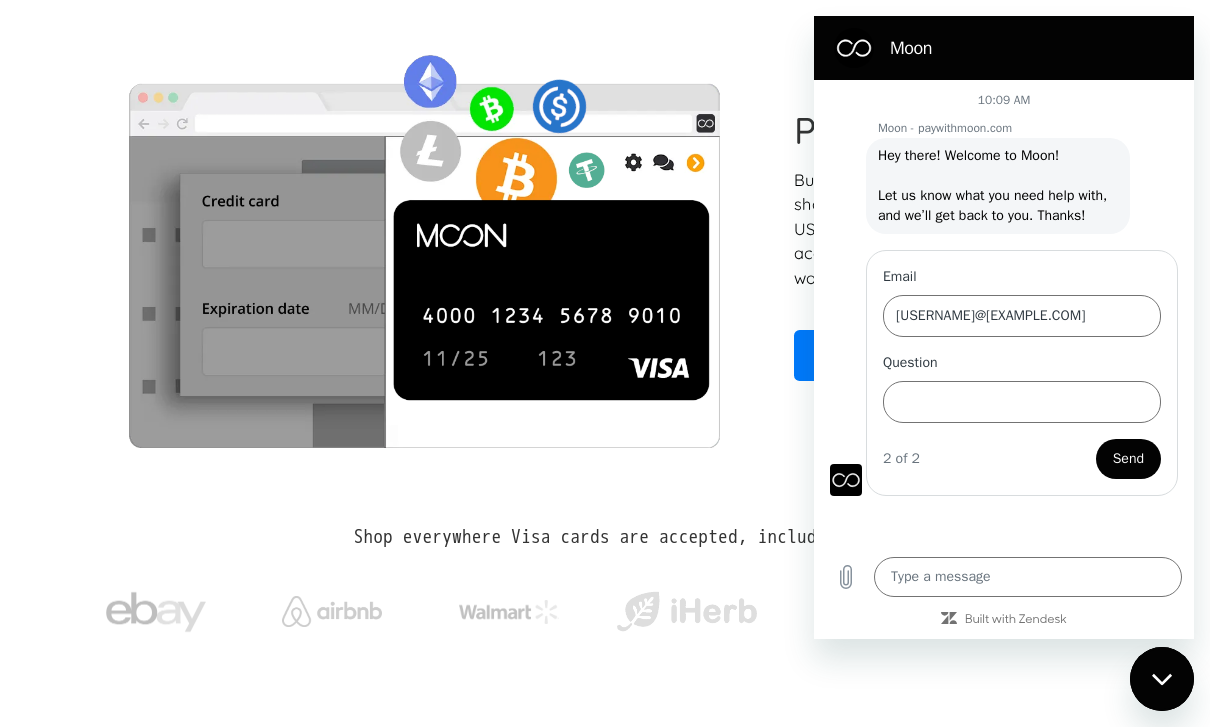 click on "Moon" at bounding box center [1000, 48] 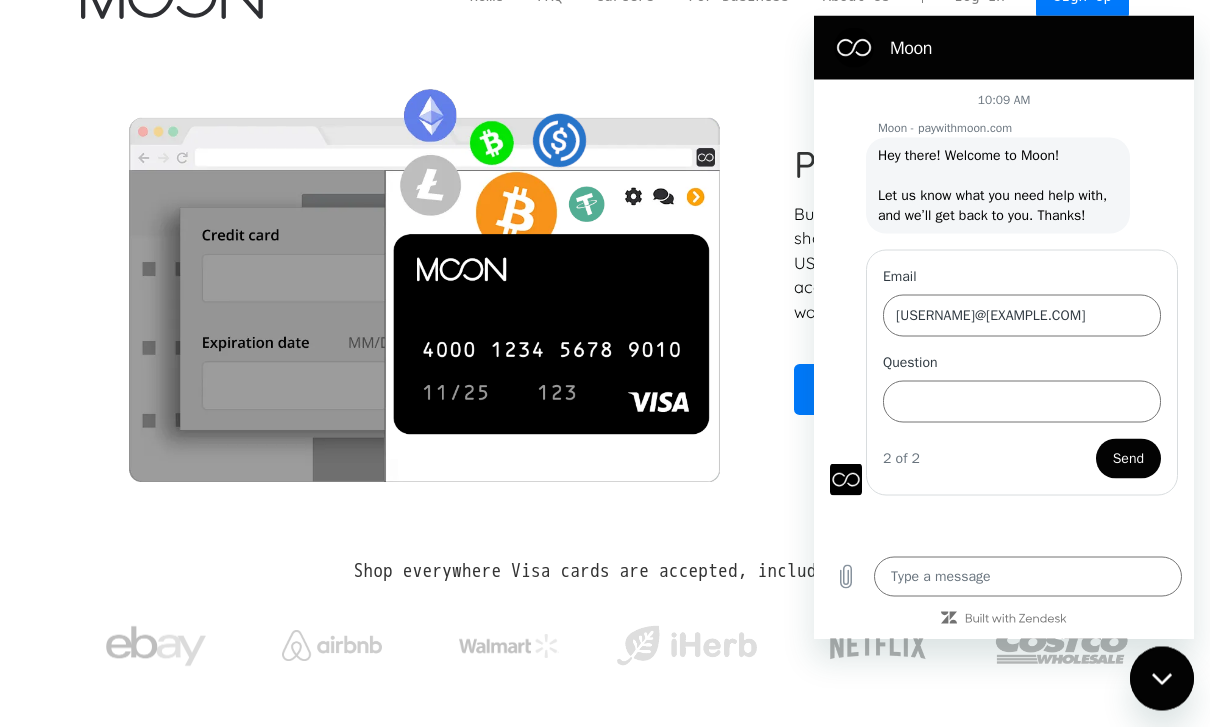 scroll, scrollTop: 0, scrollLeft: 0, axis: both 